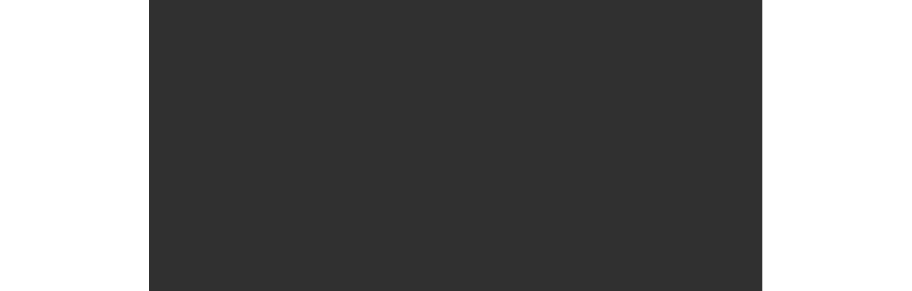 scroll, scrollTop: 0, scrollLeft: 0, axis: both 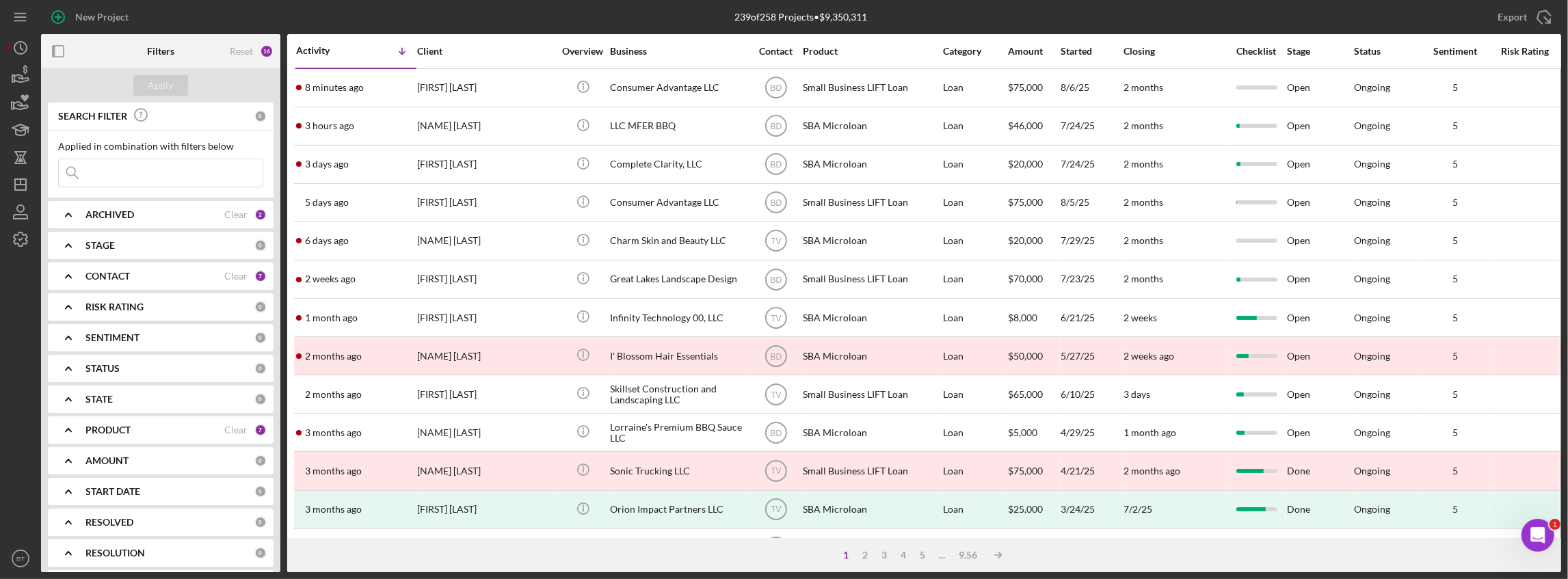 click at bounding box center [161, 173] 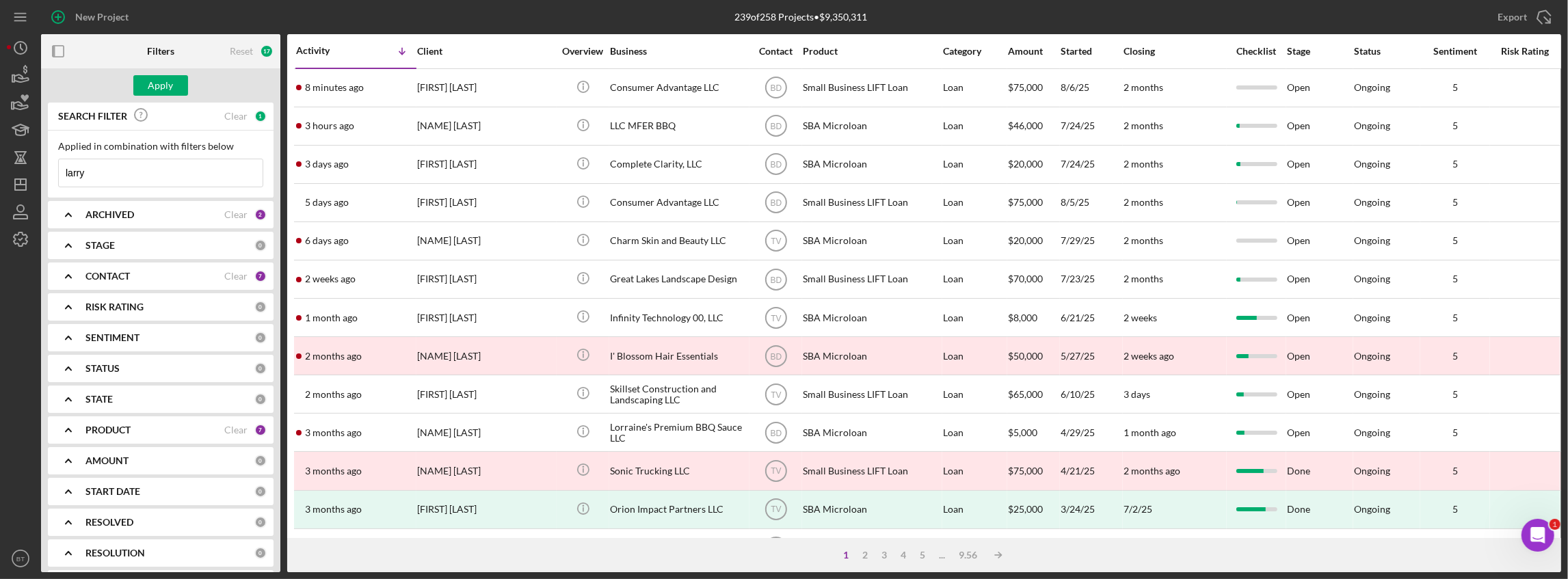 type on "[FIRST] [LAST]" 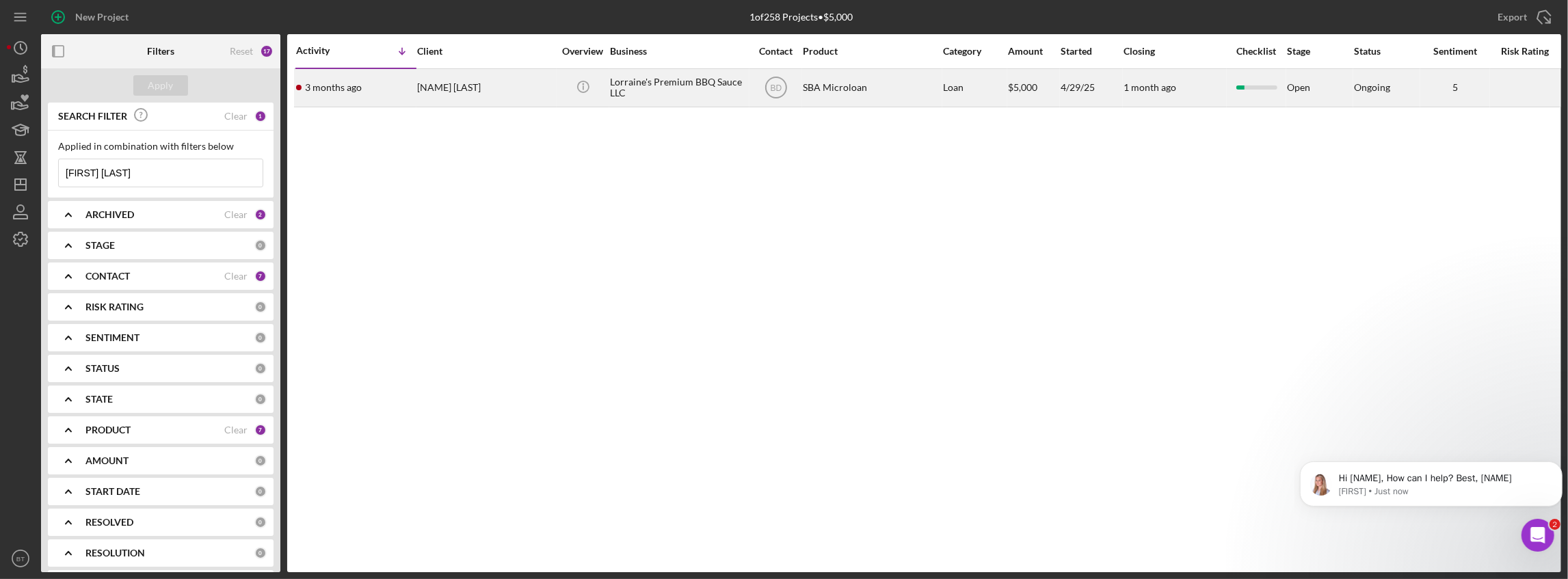 scroll, scrollTop: 0, scrollLeft: 0, axis: both 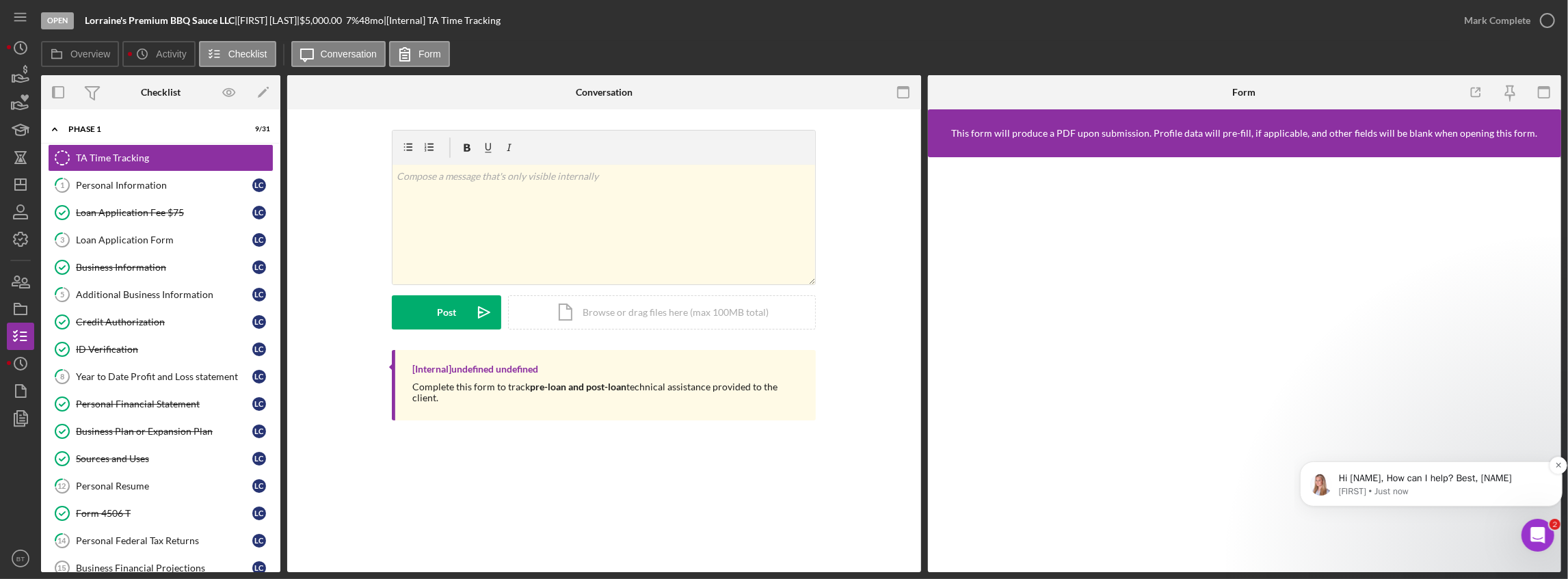 click on "[FIRST] • Just now" at bounding box center (1441, 491) 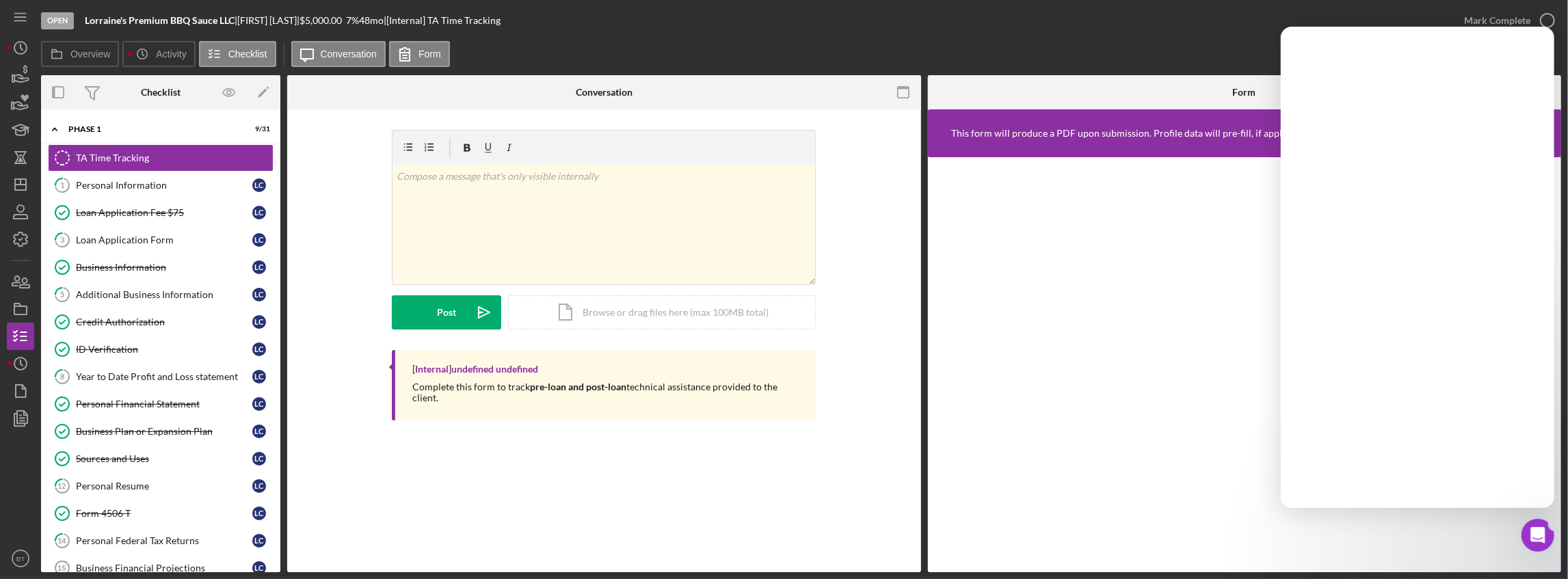 scroll, scrollTop: 0, scrollLeft: 0, axis: both 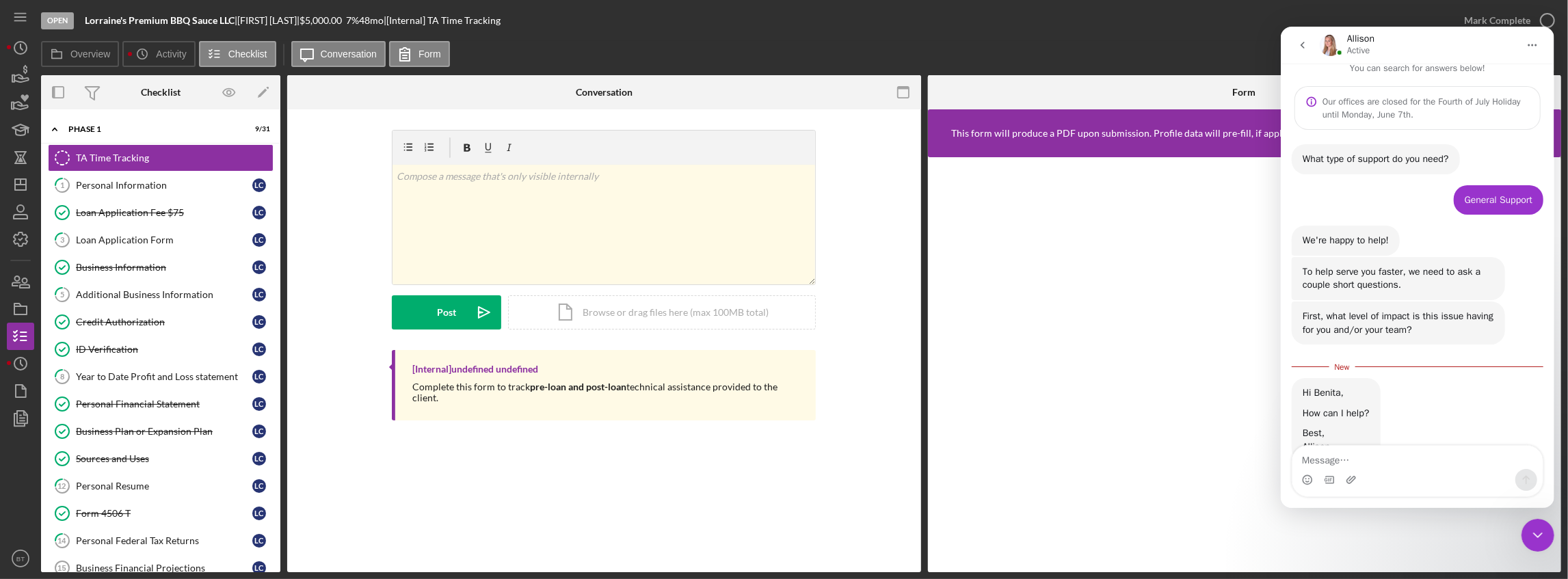 click on "Overview Icon/History Activity Checklist Icon/Message Conversation Form" at bounding box center (801, 55) 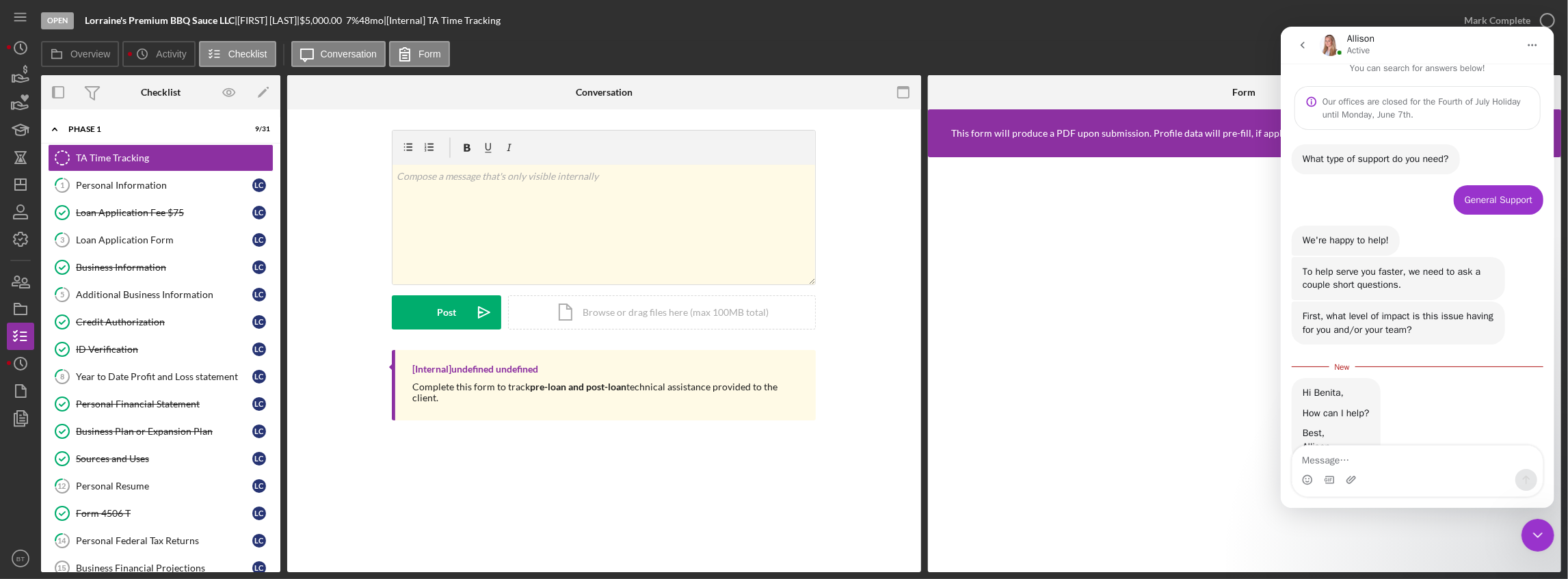 click 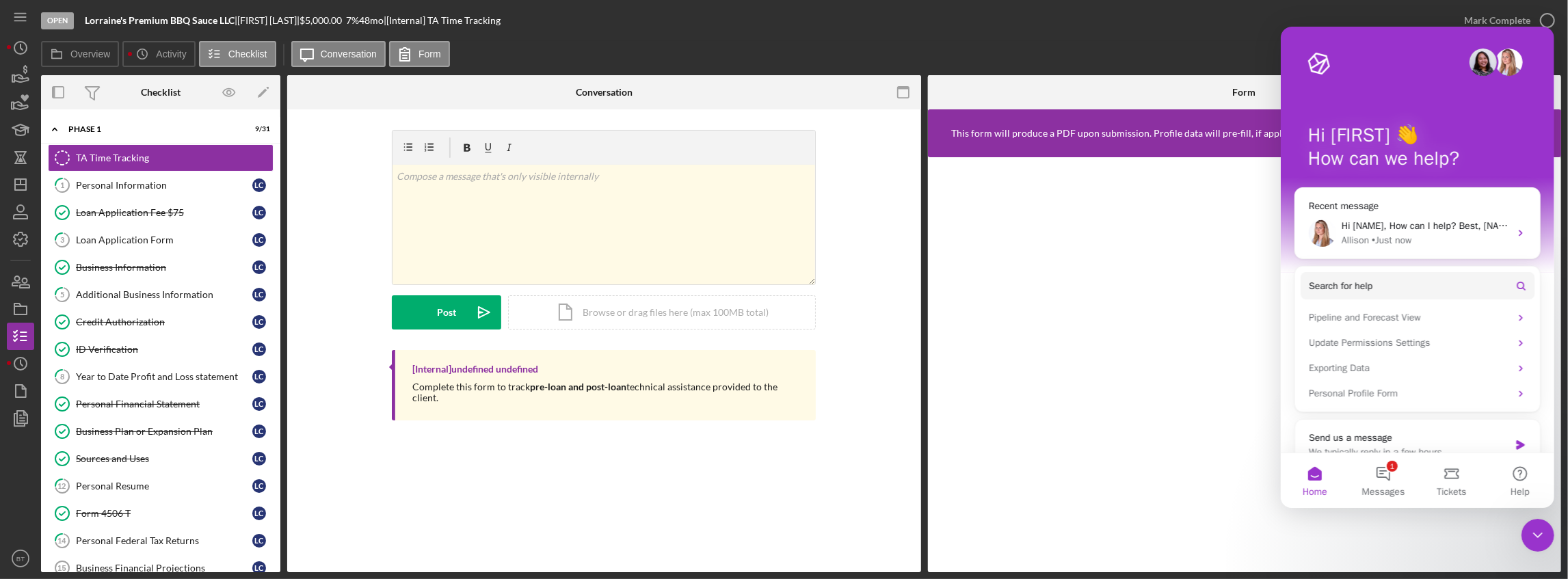 click 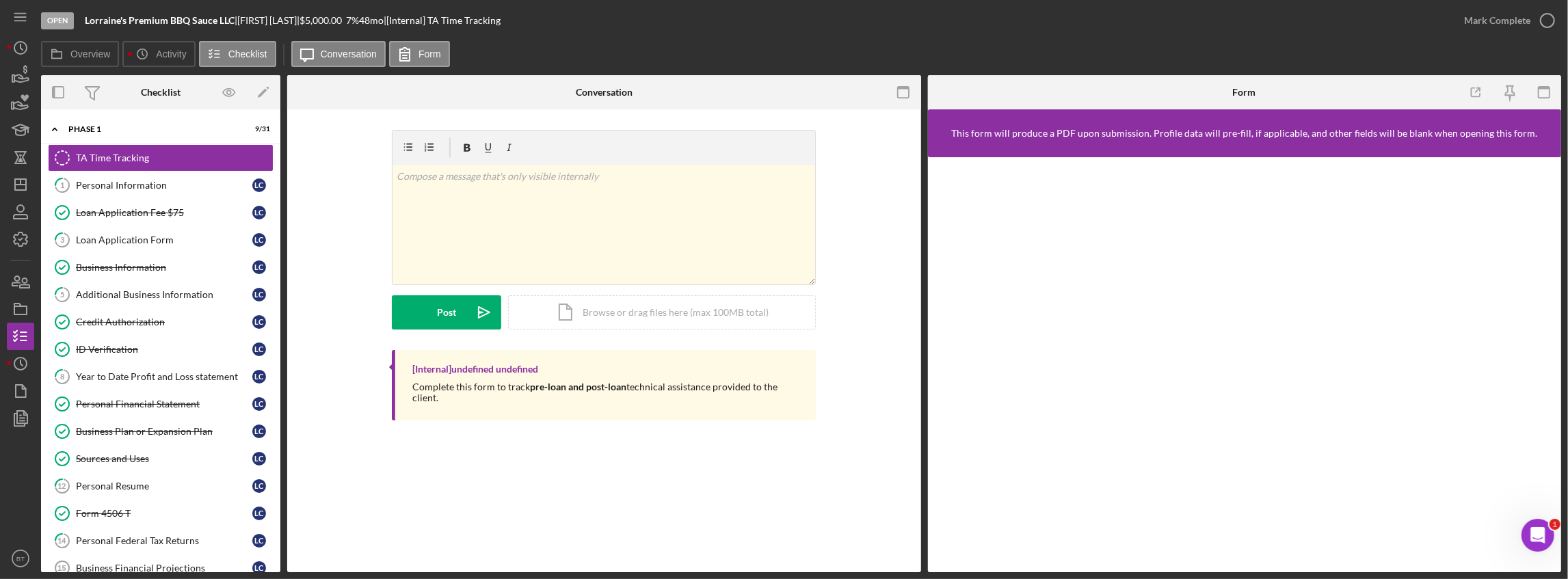 scroll, scrollTop: 0, scrollLeft: 0, axis: both 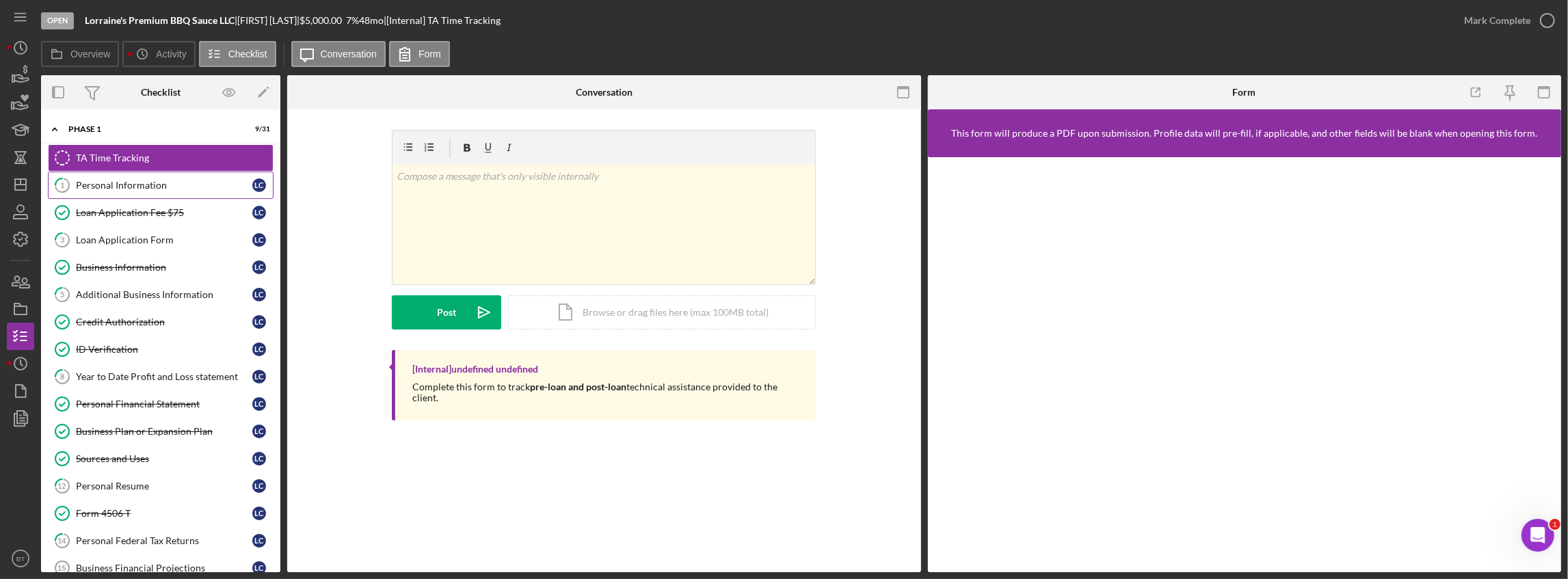click on "1 Personal Information L C" at bounding box center (161, 185) 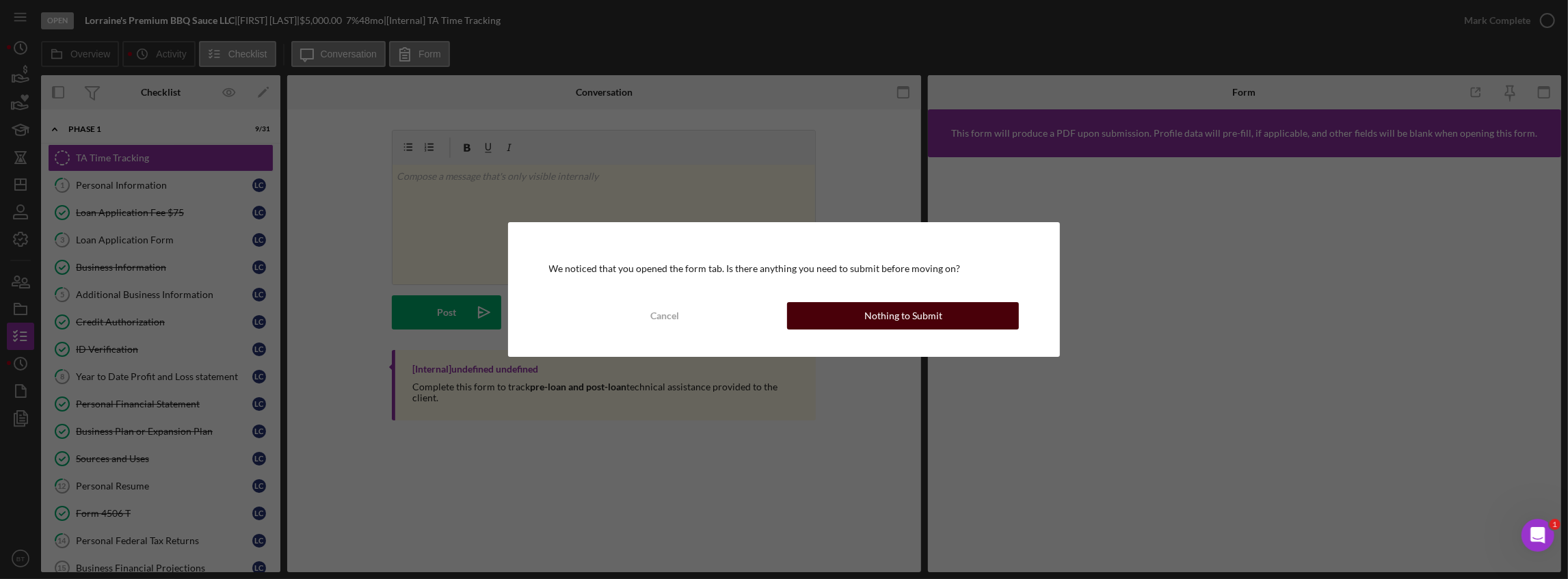 click on "Nothing to Submit" at bounding box center (903, 316) 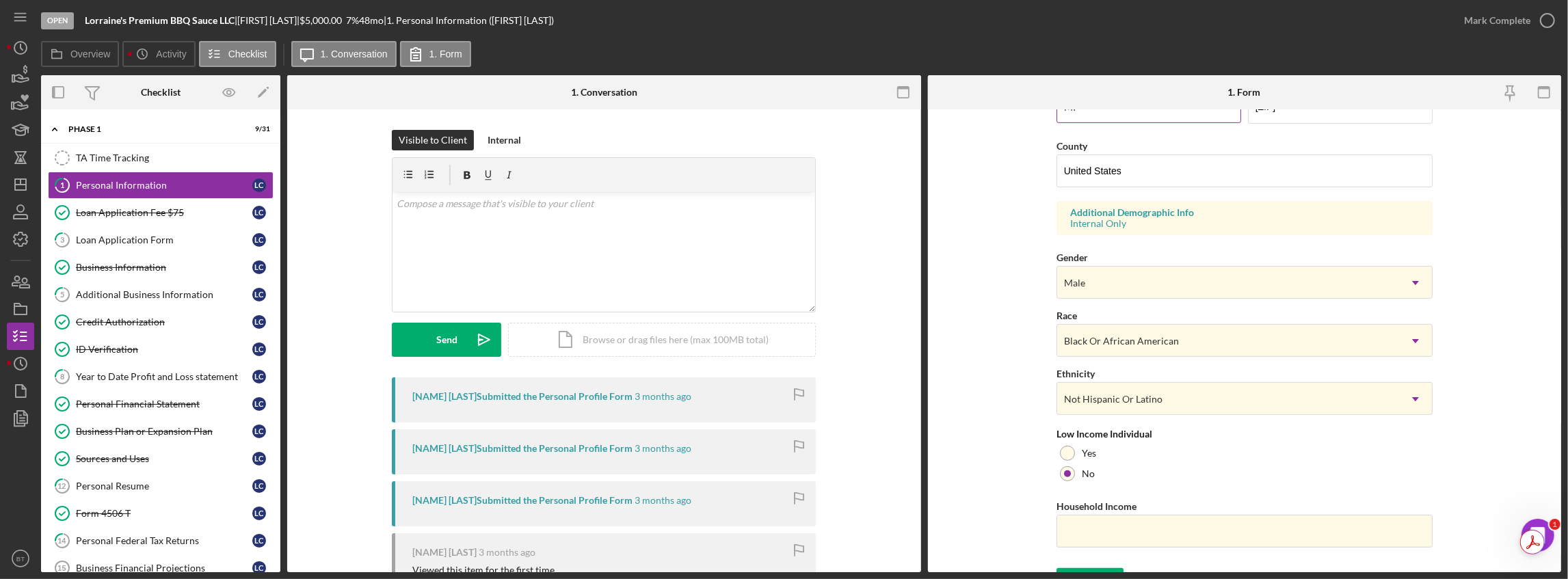 scroll, scrollTop: 446, scrollLeft: 0, axis: vertical 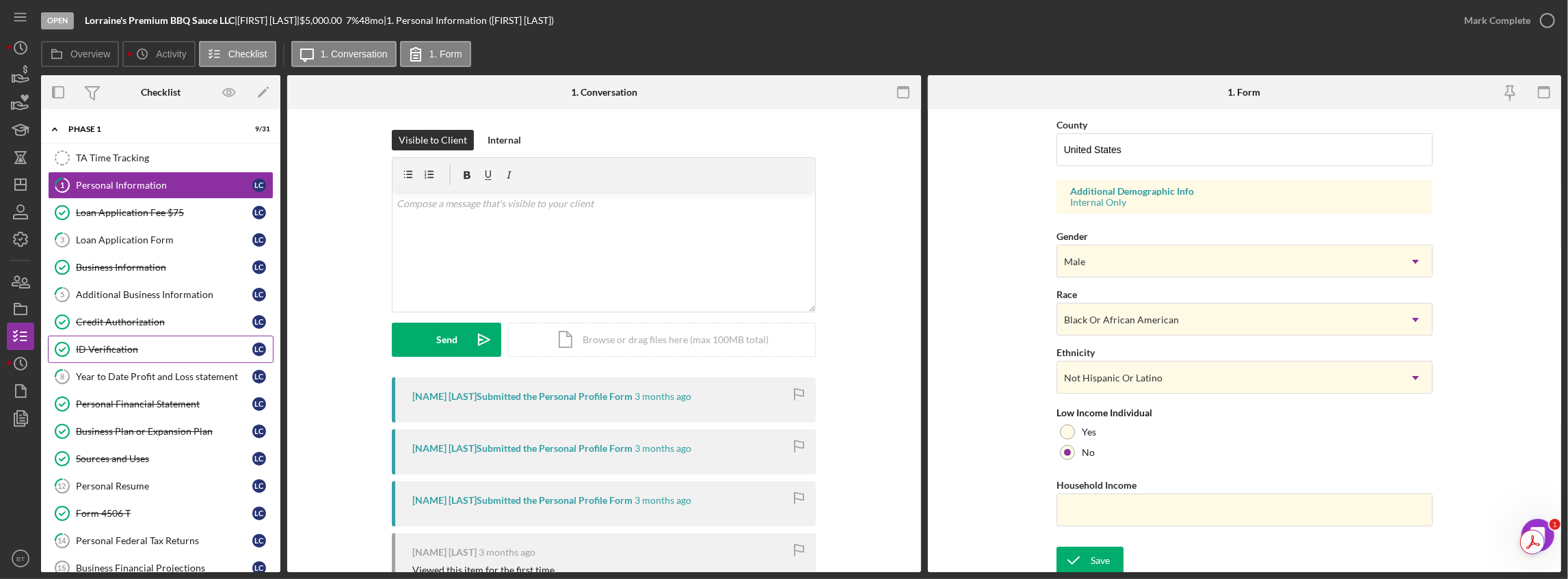 click on "ID Verification" at bounding box center (164, 349) 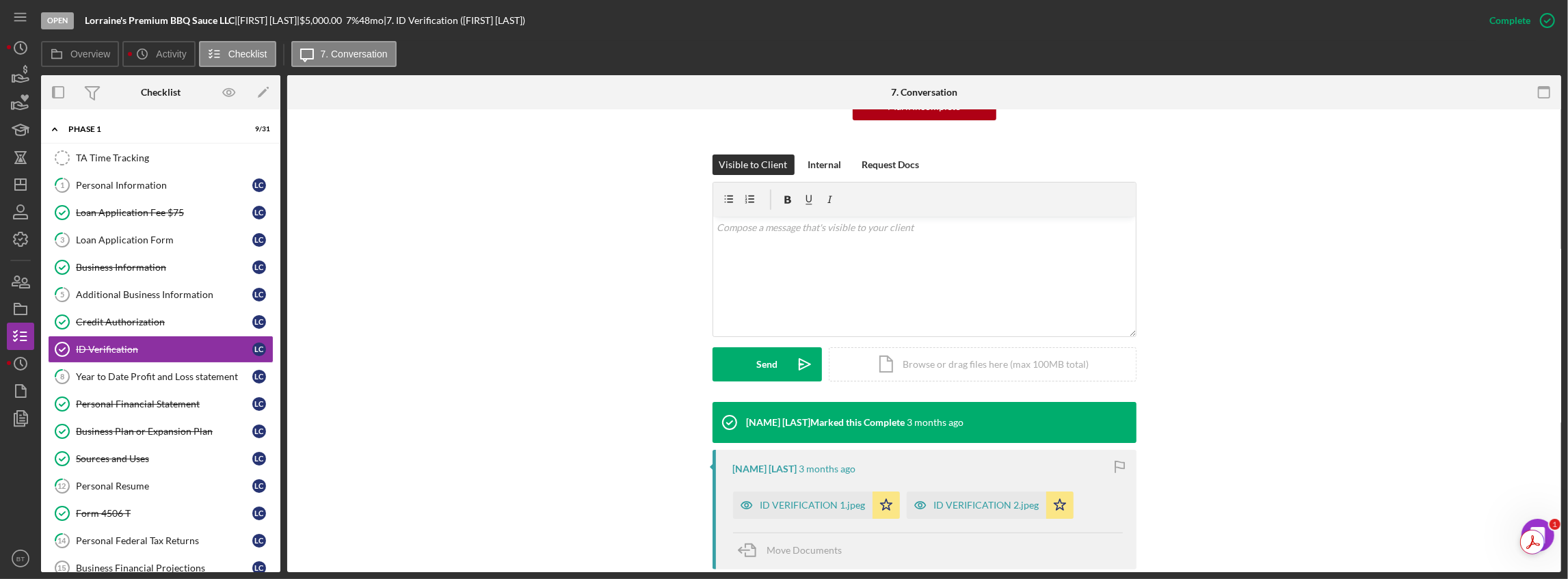 scroll, scrollTop: 182, scrollLeft: 0, axis: vertical 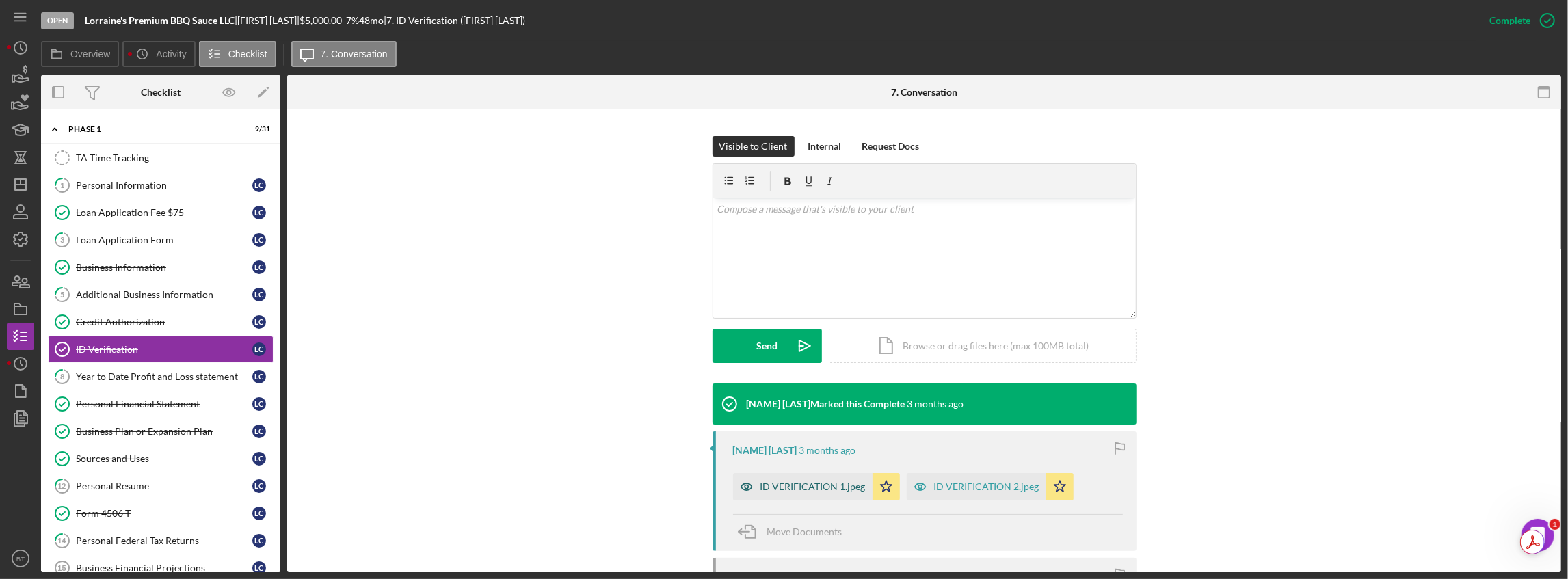 click on "ID VERIFICATION 1.jpeg" at bounding box center [813, 487] 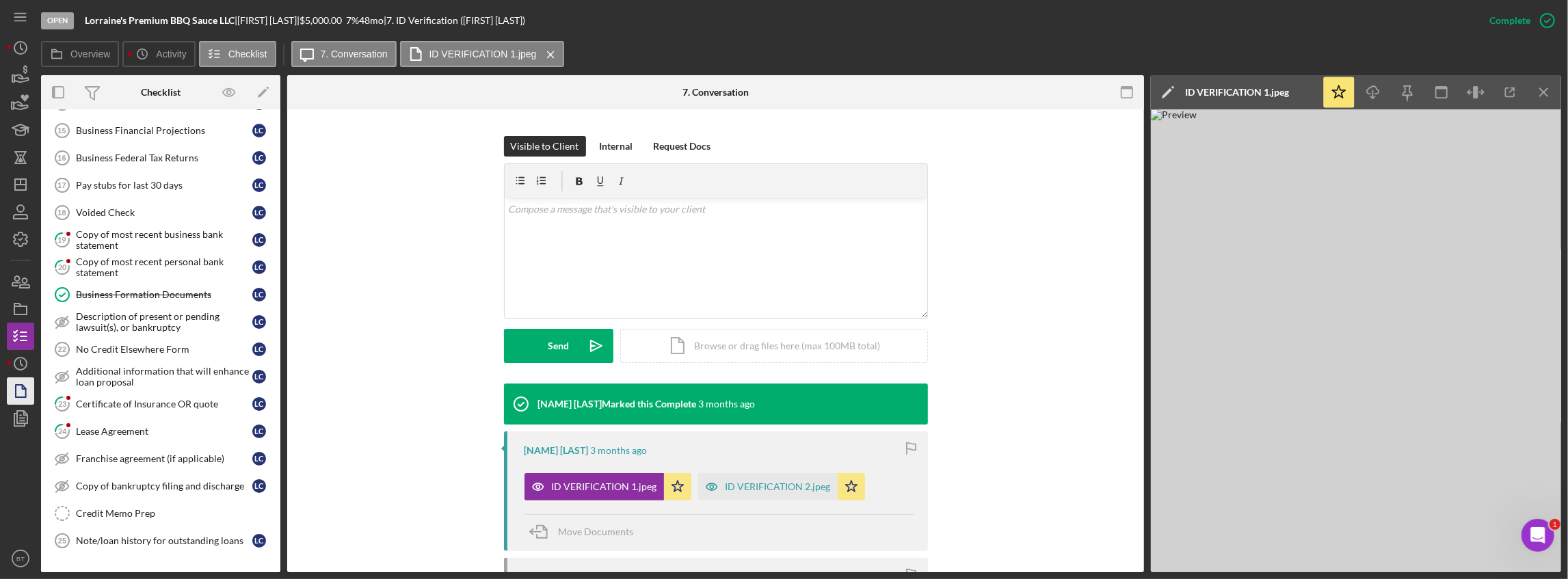 scroll, scrollTop: 450, scrollLeft: 0, axis: vertical 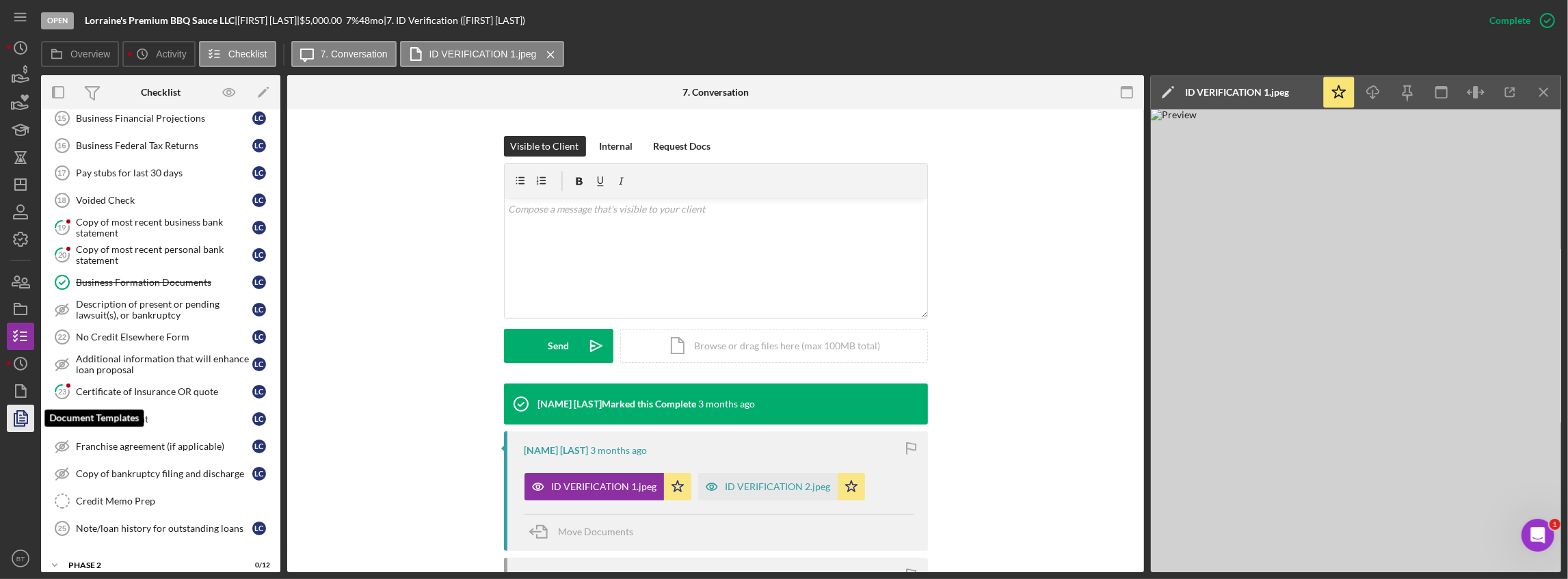 click 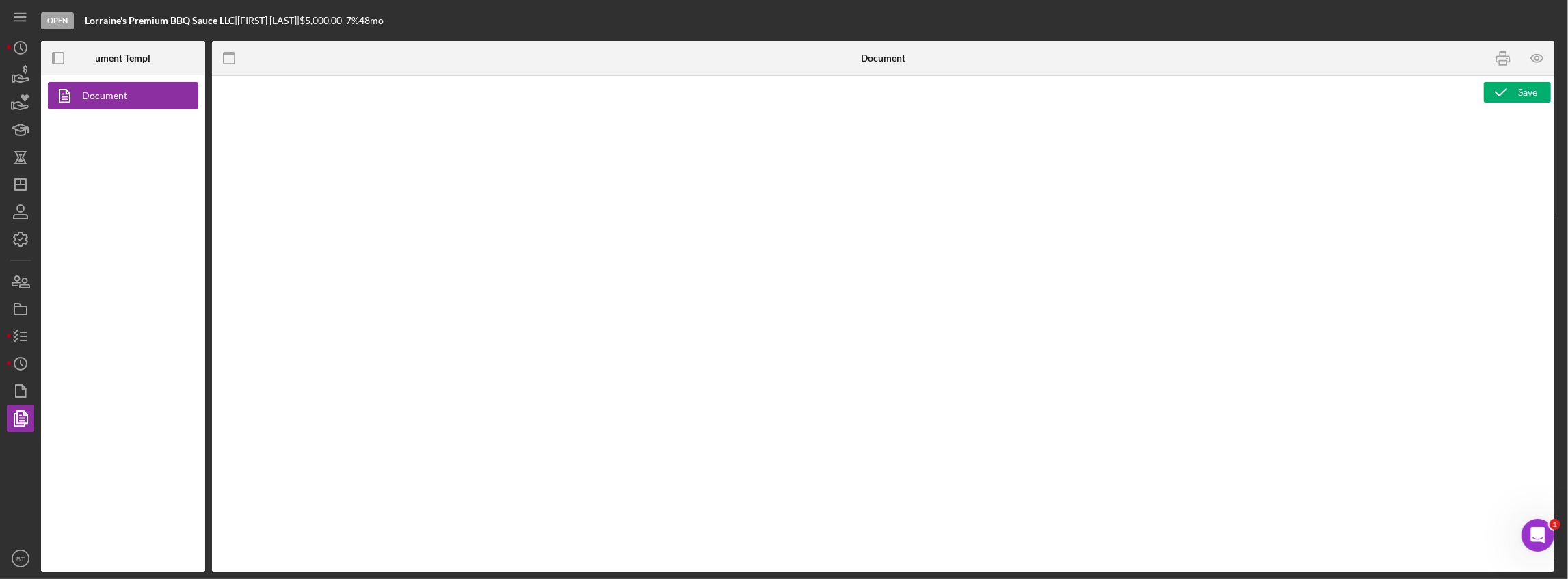 type on "<div>
<p style="padding-left: 280px;">&nbsp;</p>
<p>&nbsp;</p>
<p style="text-align: center;"><strong><span style="font-size: 12pt;"><img src="https://www.greatlakeswbc.org/wp-content/uploads/2021/07/Ceed-Lending_colorv2-e1688675240404.png" alt="Revolving Loan Fund (RLF) Oakland County Only - Great Lakes WBC" width="177" height="85"><span style="font-size: 10pt;">&nbsp;</span></span></strong></p>
<table style="margin-left: 6.55pt; border-collapse: collapse; height: 84.6485px; width: 98.8795%;" border="0" cellspacing="0" cellpadding="0">
<tbody>
<tr style="height: 22.4219px;">
<td style="width: 100.002%; background: rgba(231, 230, 230, 1); padding-top: 0; padding-right: 0; padding-bottom: 0; height: 22.4219px; text-align: center;" colspan="2" valign="top"><span style="font-size: 14pt;"><strong>SBA Microloan Application</strong></span></td>
</tr>
<tr style="height: 31.7383px;">
<td style="width: 48.1121%; padding: 0; height: 31.7383px;" valign="top">
<p style="margin: 0 0 0 2.5pt; line-height: 11.9pt; font-s..." 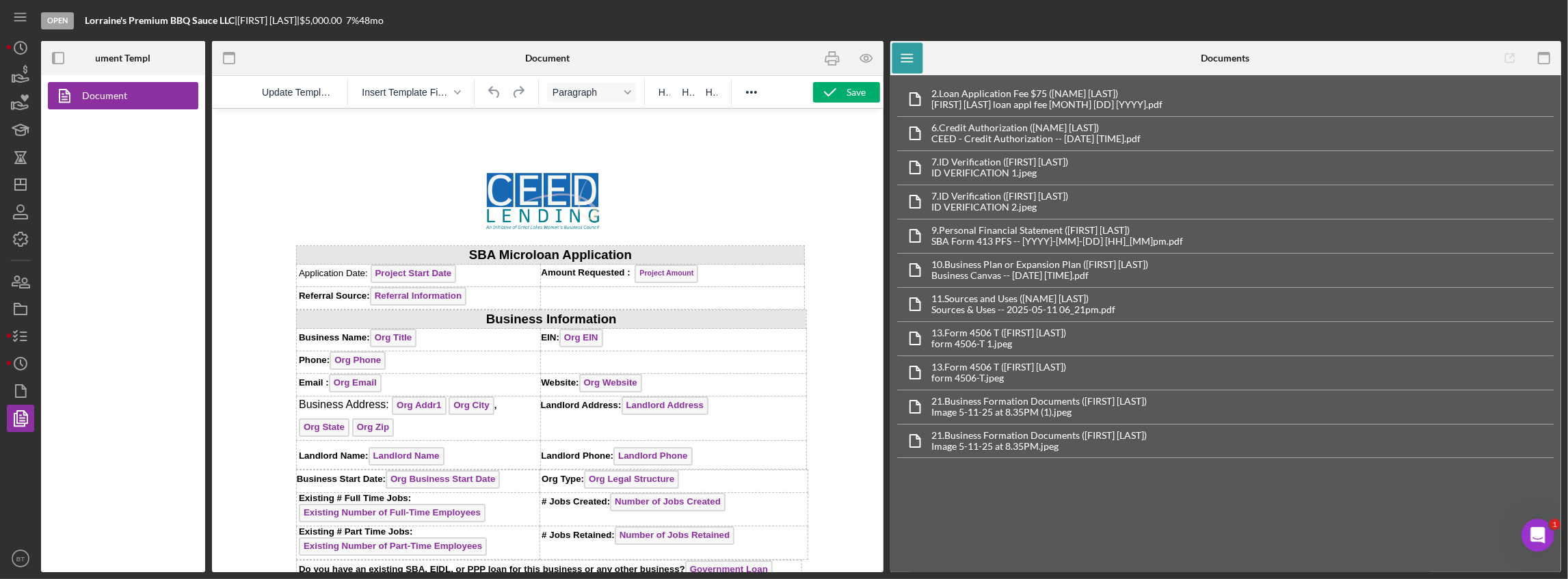 scroll, scrollTop: 0, scrollLeft: 0, axis: both 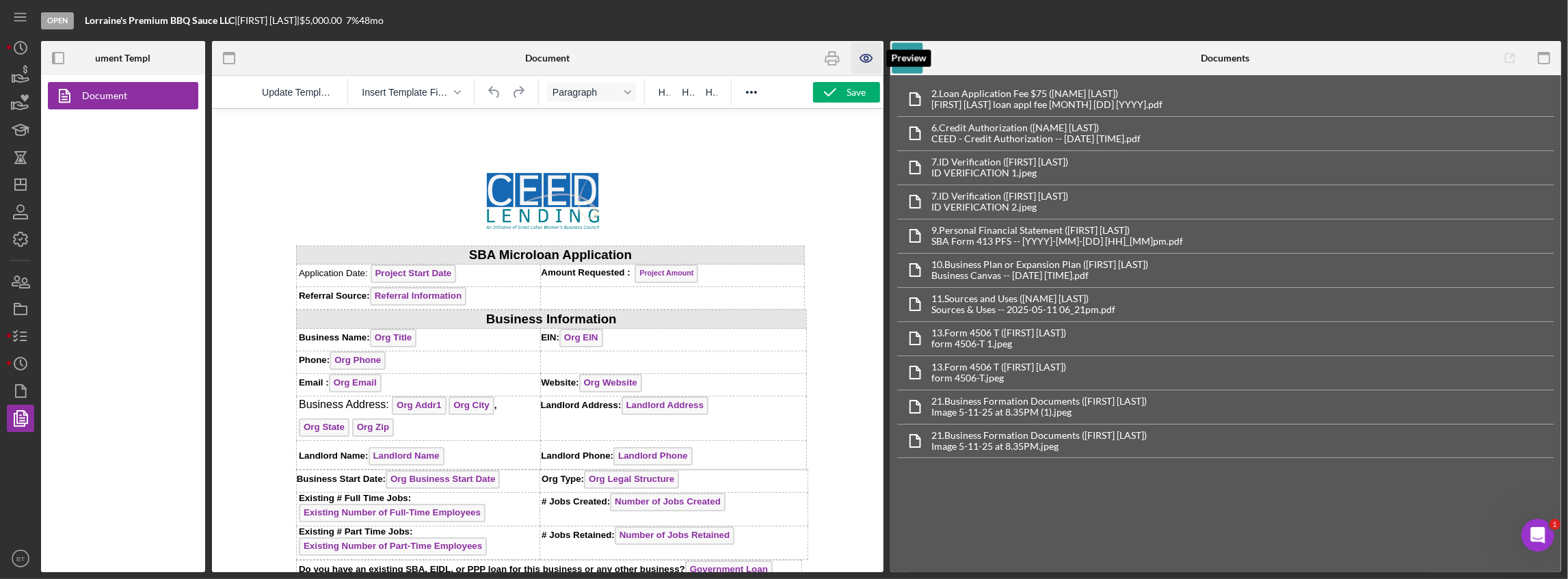 click 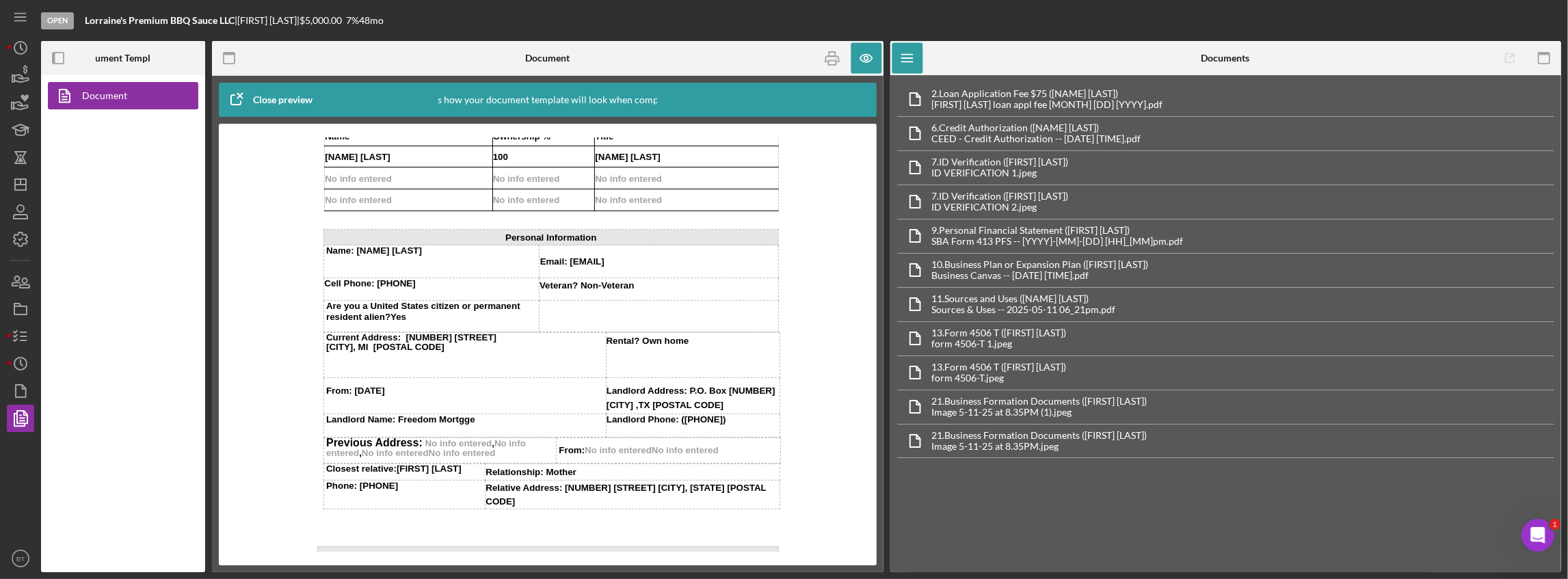 scroll, scrollTop: 638, scrollLeft: 0, axis: vertical 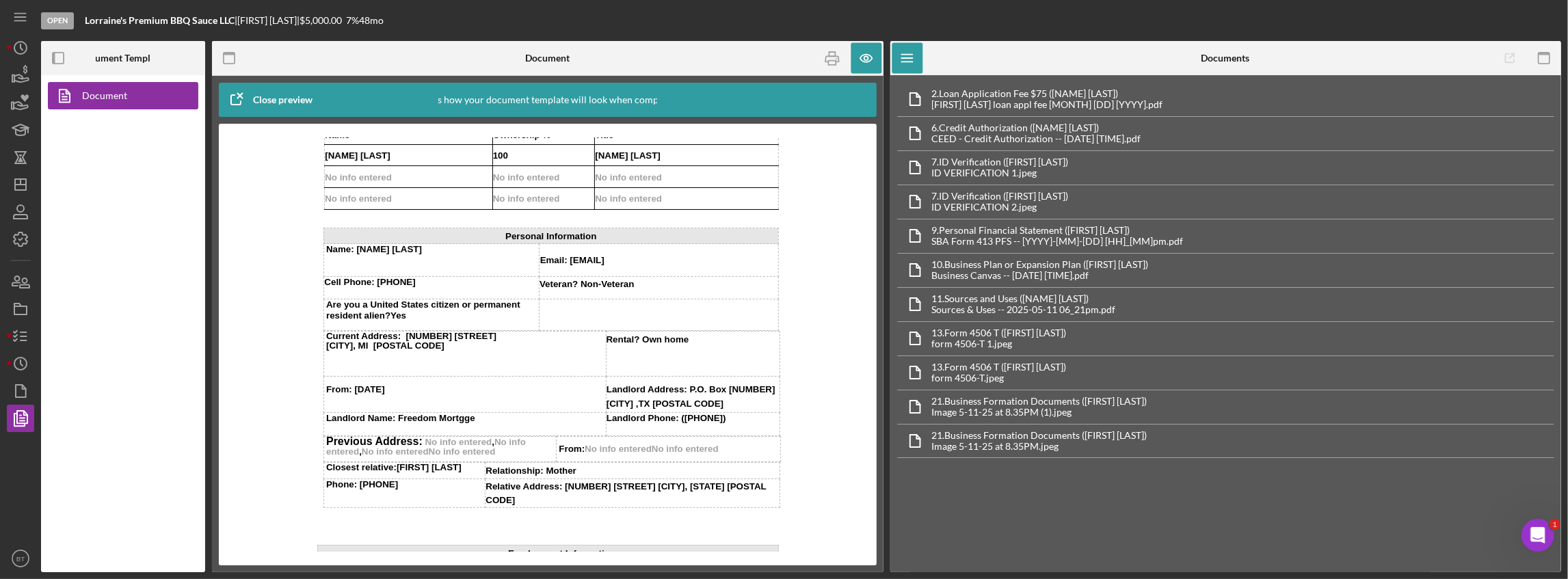 click on "Veteran? Non-Veteran" at bounding box center (659, 283) 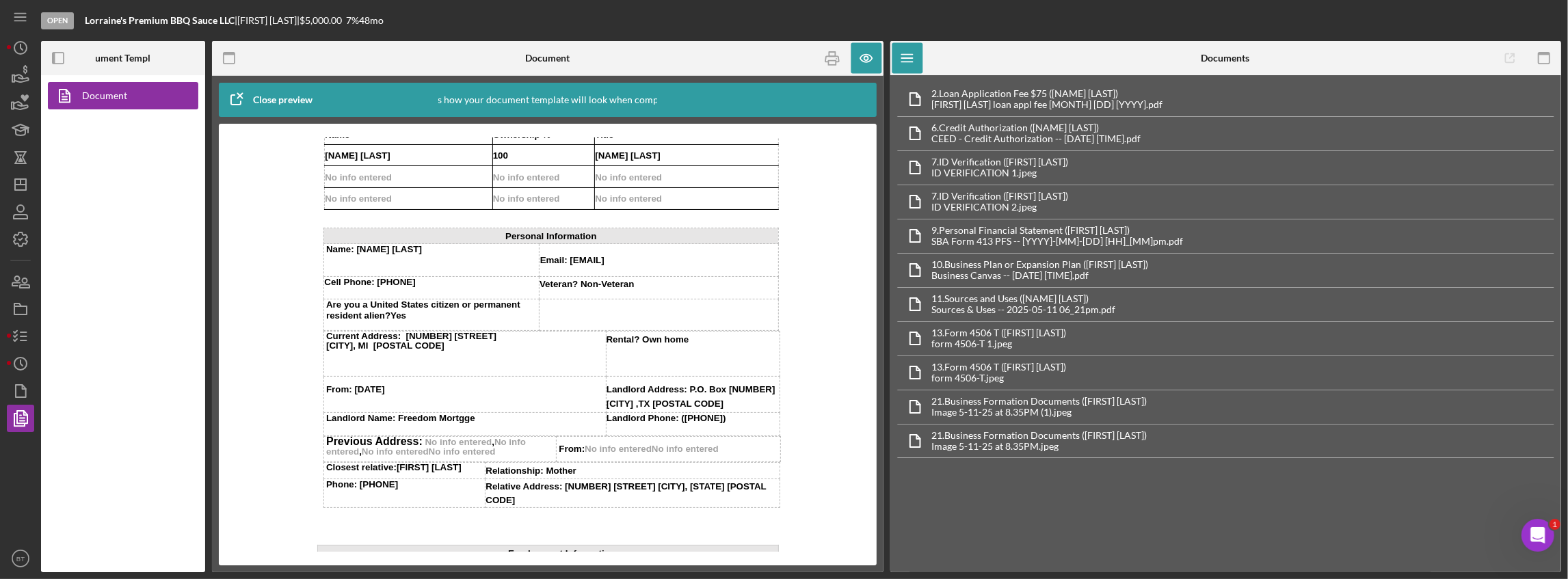 drag, startPoint x: 689, startPoint y: 260, endPoint x: 562, endPoint y: 254, distance: 127.14165 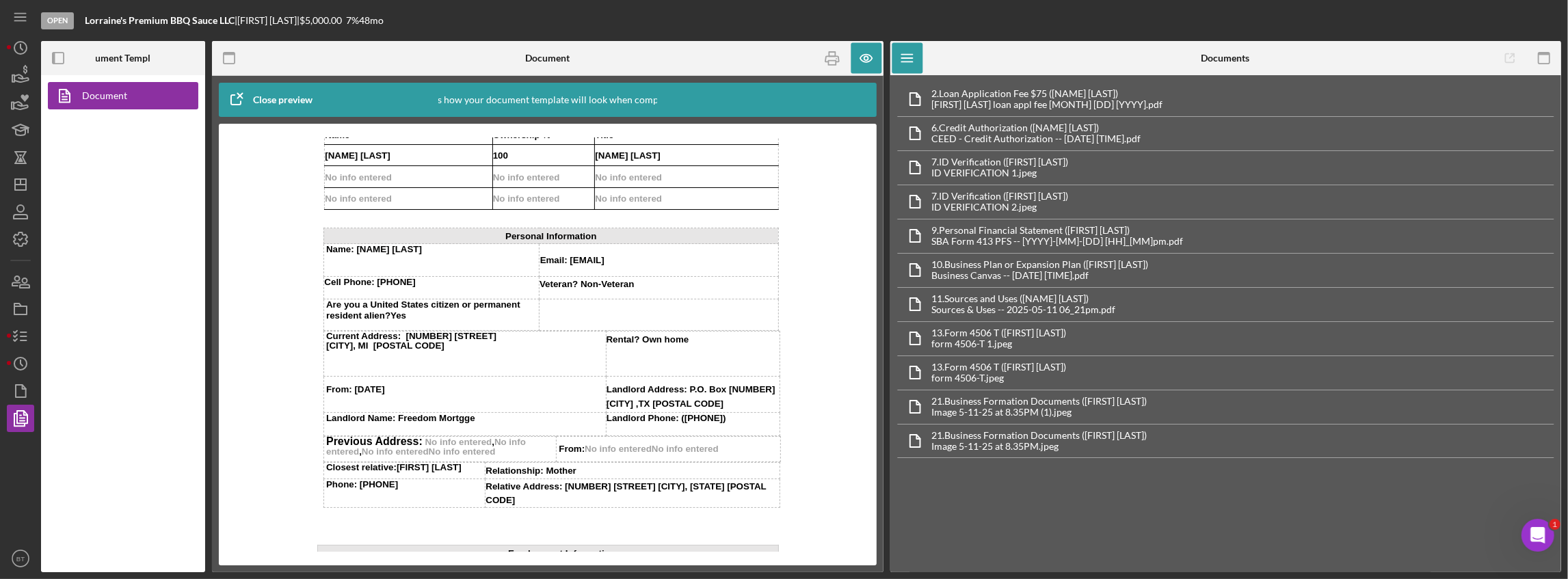 click on "Email: [EMAIL]" at bounding box center (659, 260) 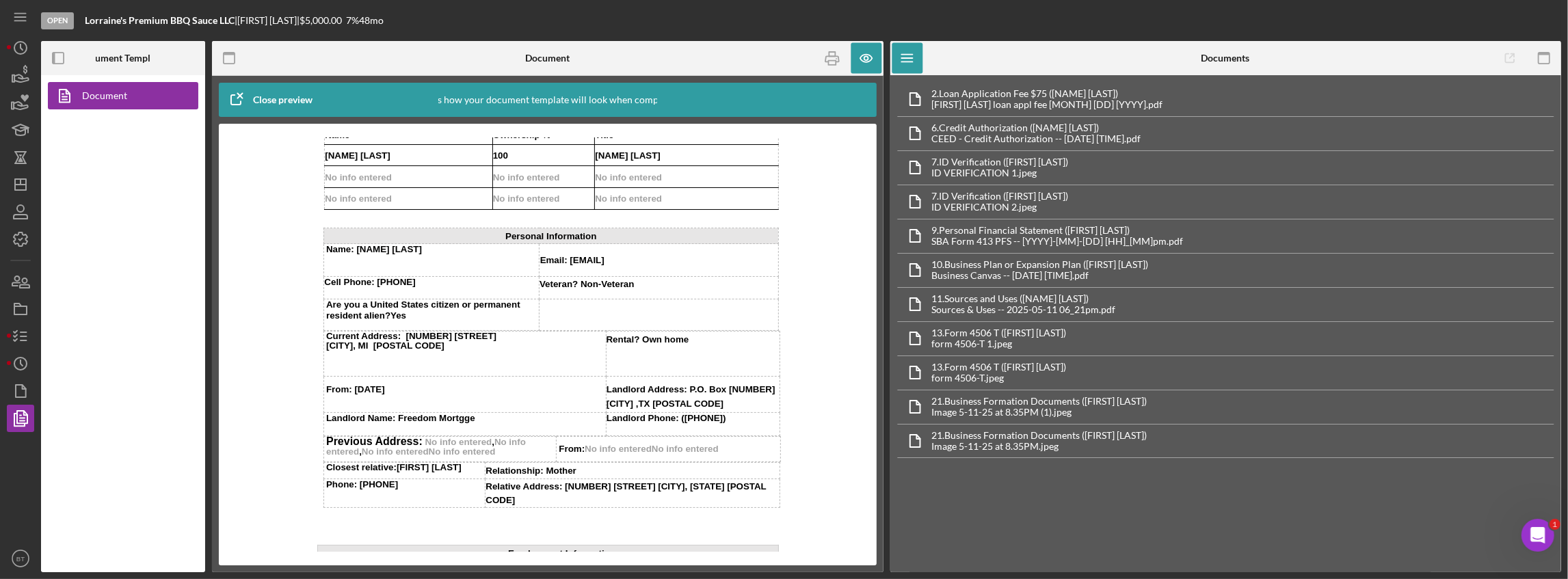 drag, startPoint x: 425, startPoint y: 275, endPoint x: 371, endPoint y: 281, distance: 54.332 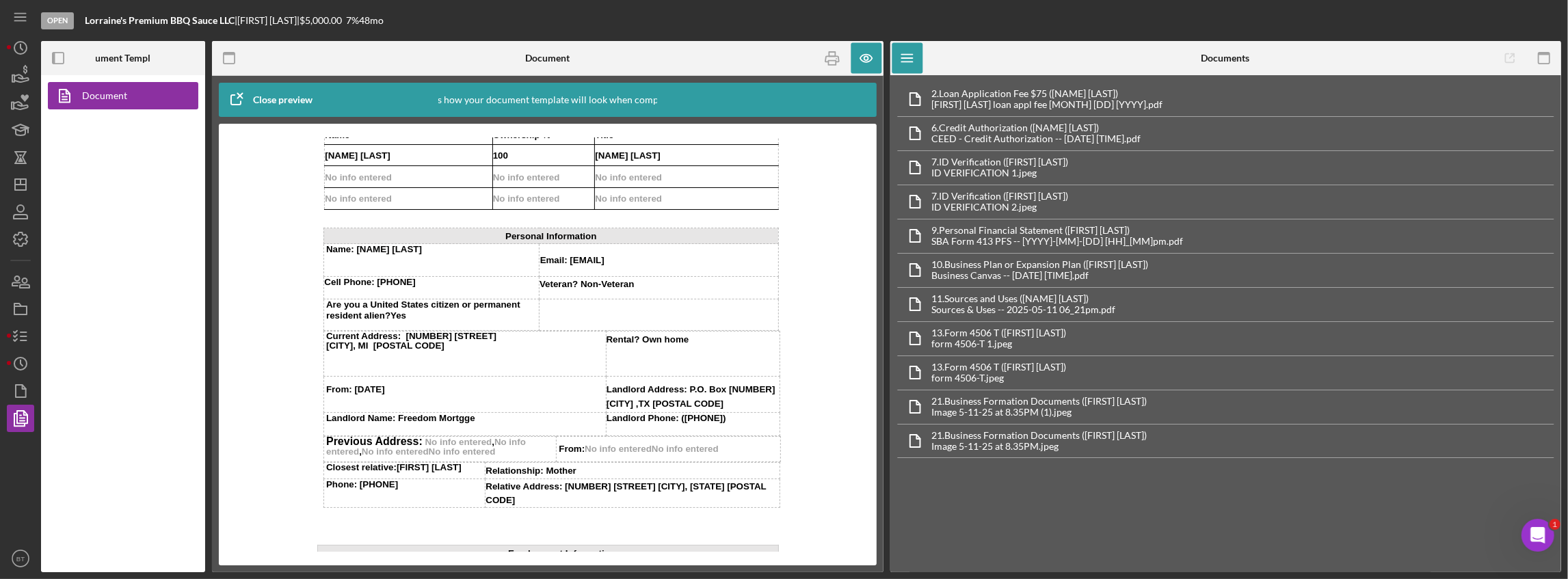 click on "Cell Phone: [PHONE]" at bounding box center (431, 282) 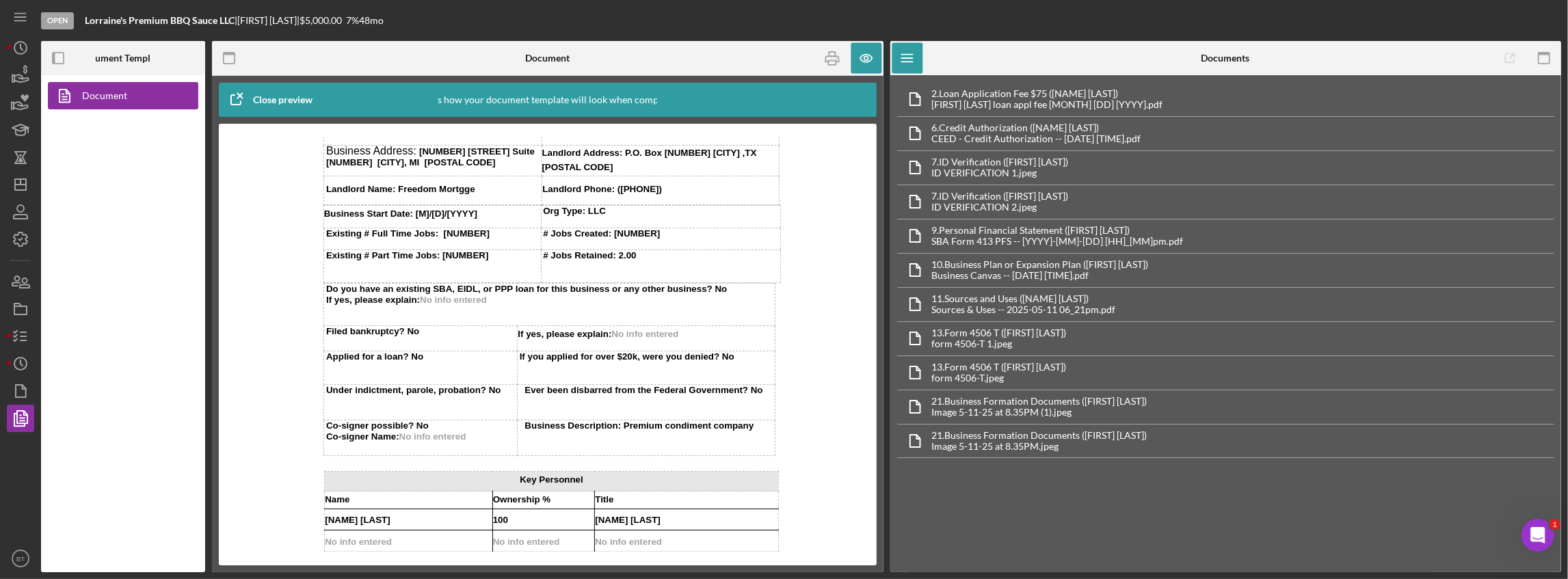 scroll, scrollTop: 45, scrollLeft: 0, axis: vertical 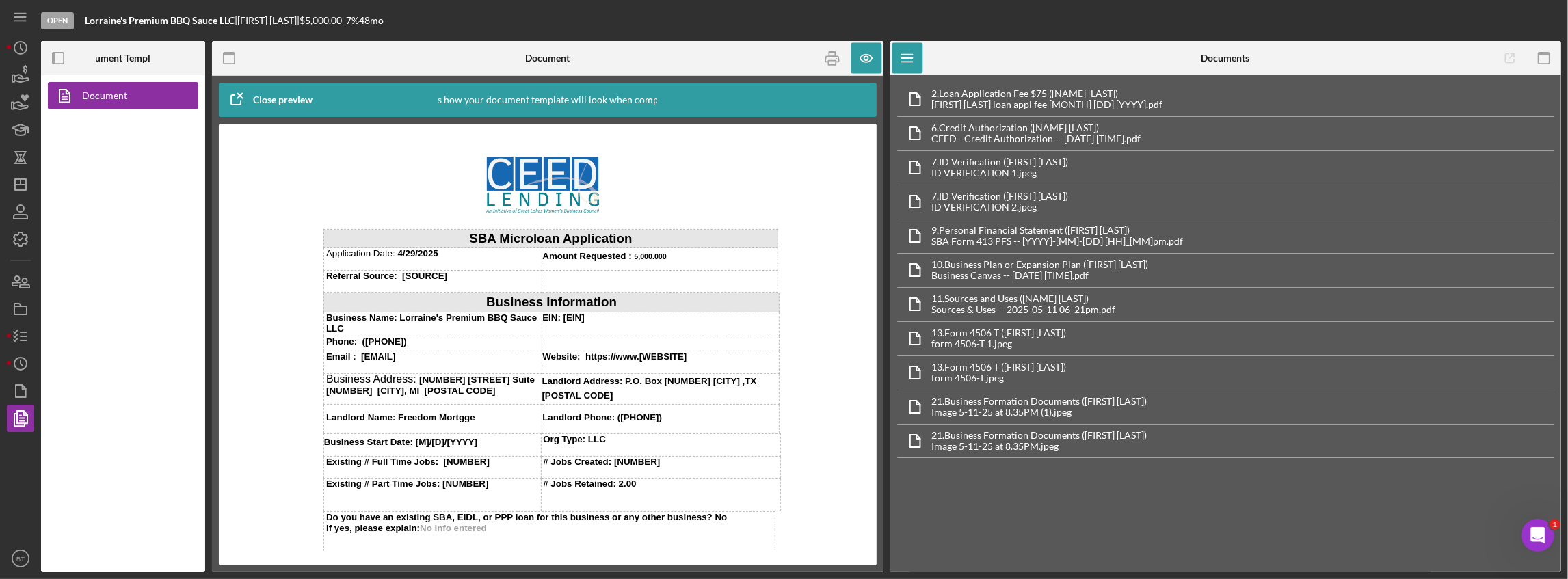 click on "Website:  https://www.[WEBSITE]" at bounding box center [614, 355] 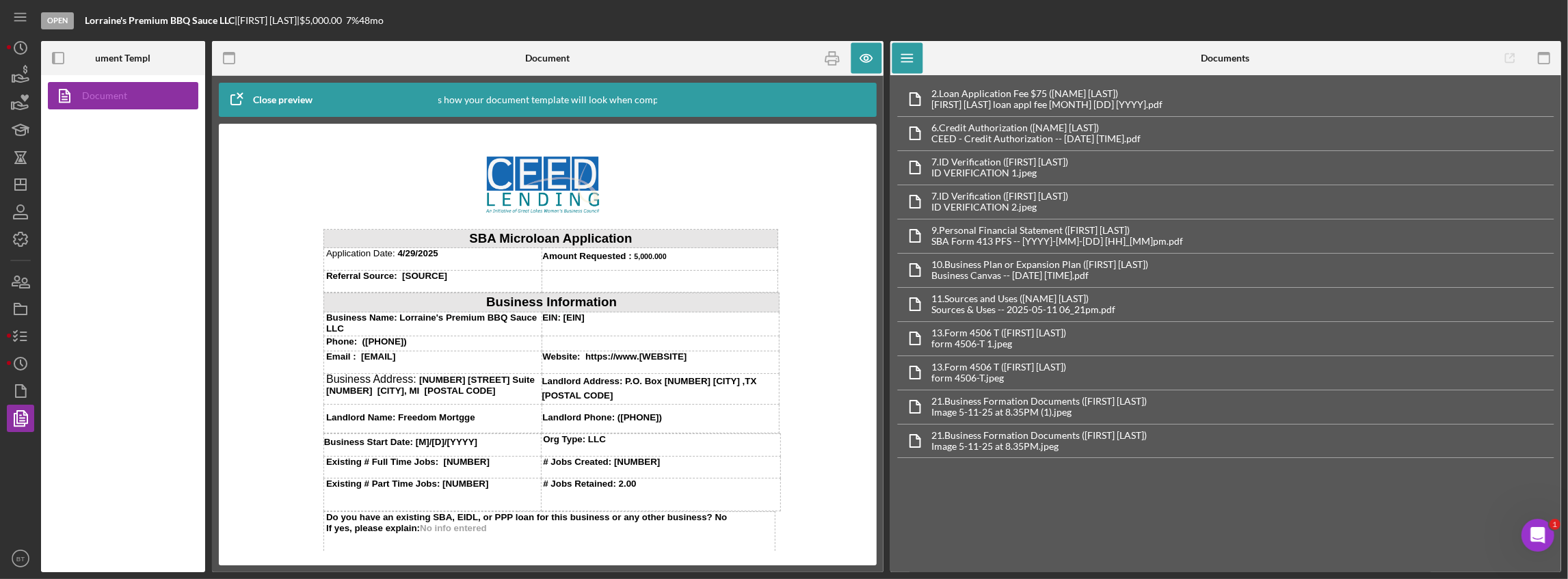click on "Document" at bounding box center (120, 96) 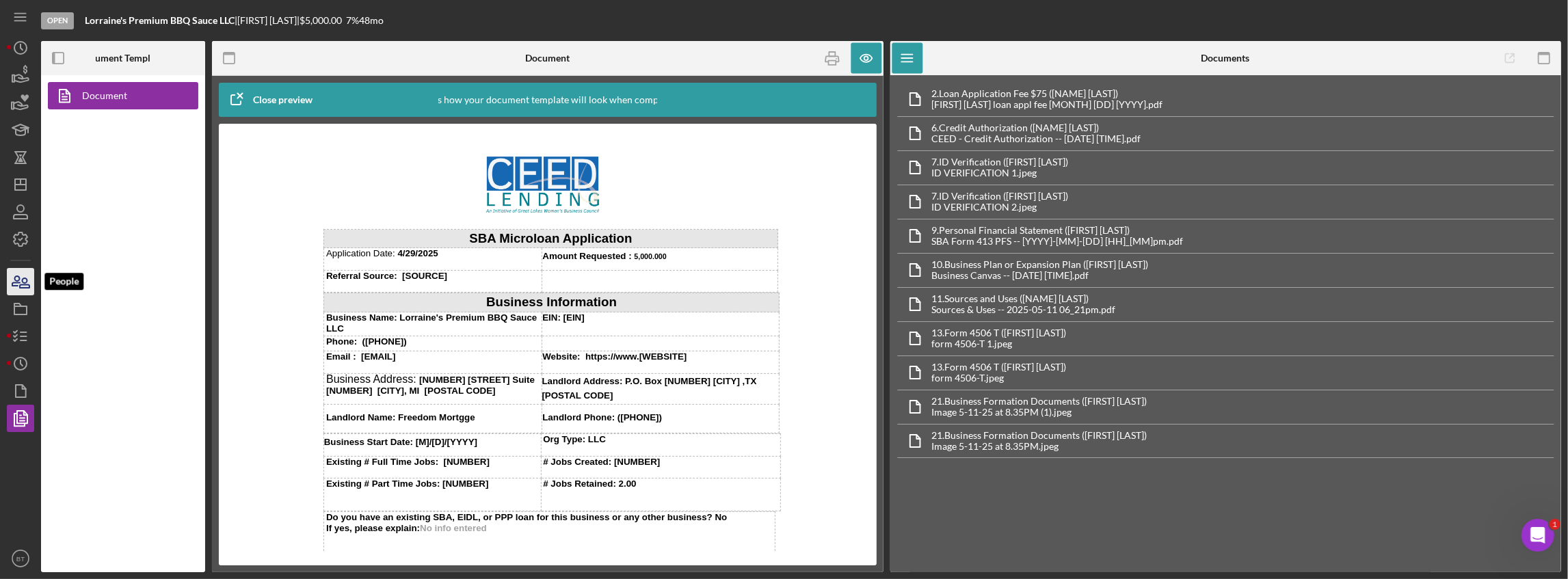 click 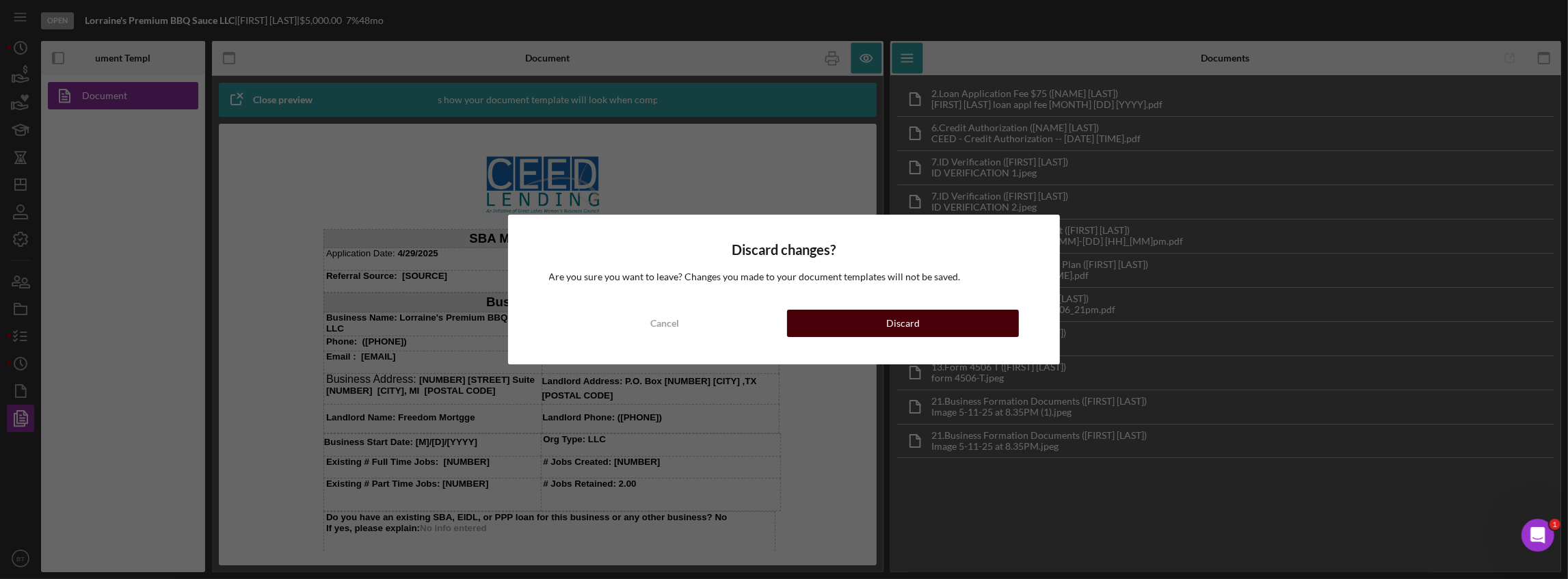 click on "Discard" at bounding box center [903, 323] 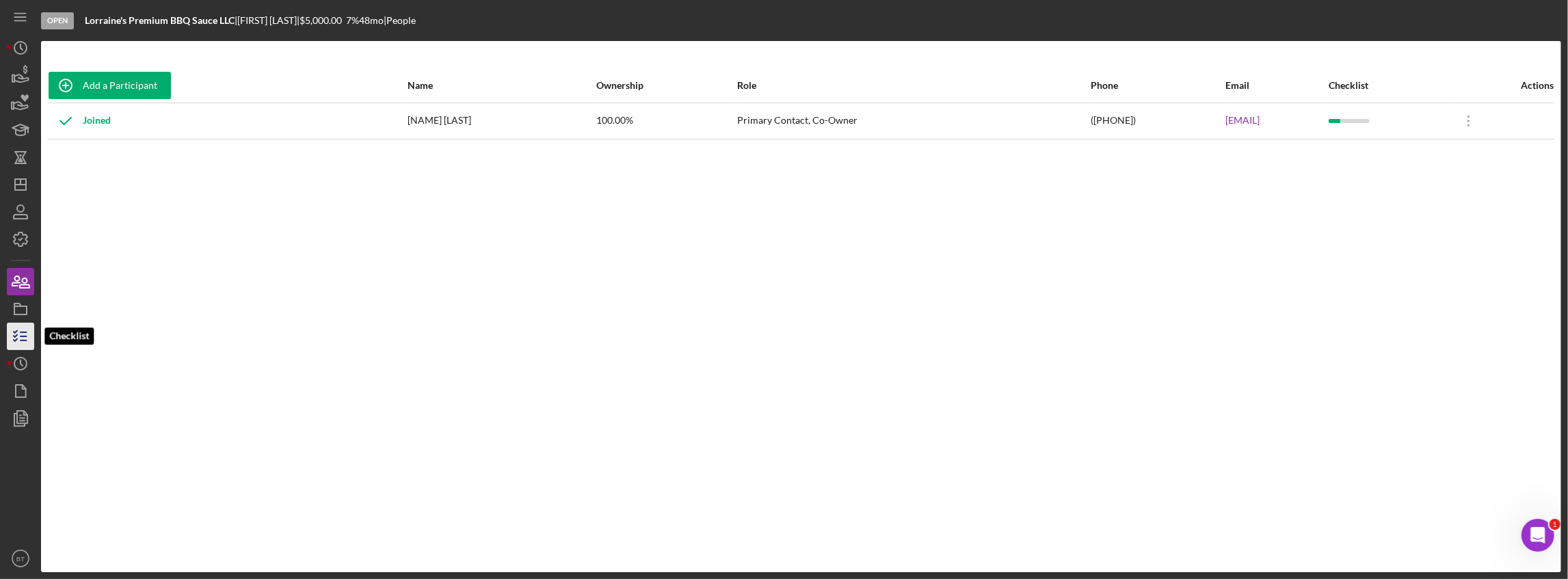click 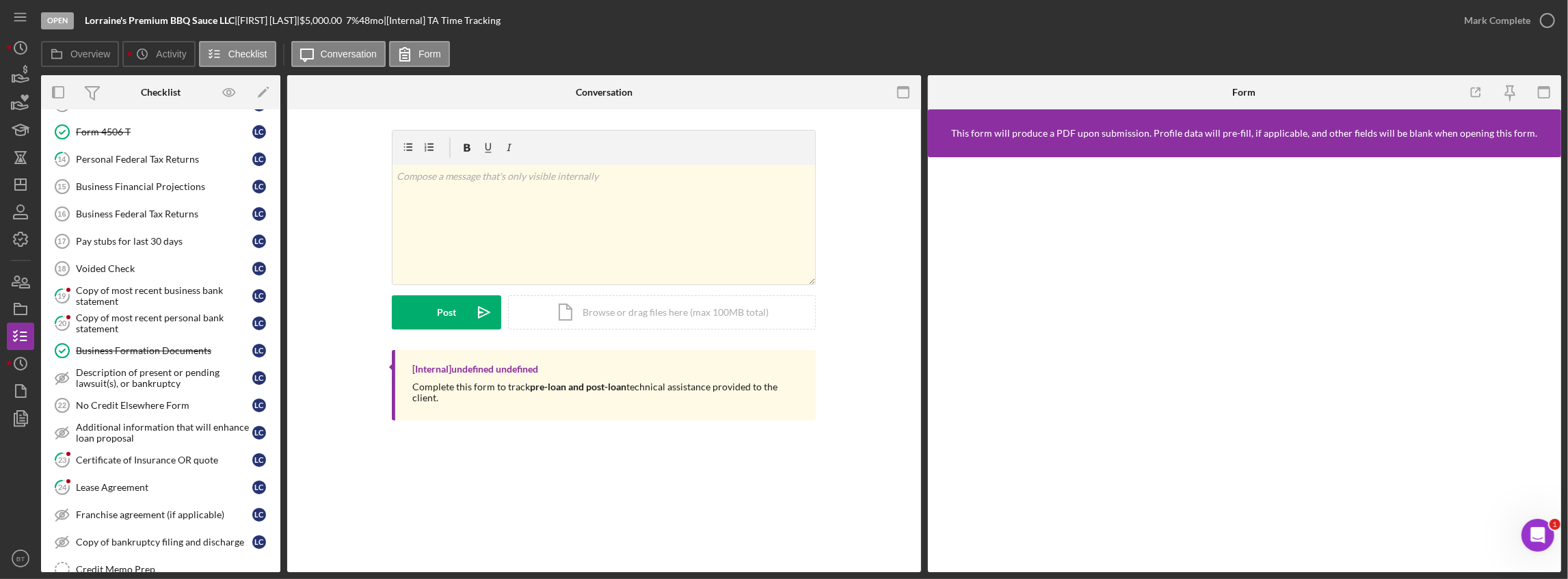 scroll, scrollTop: 450, scrollLeft: 0, axis: vertical 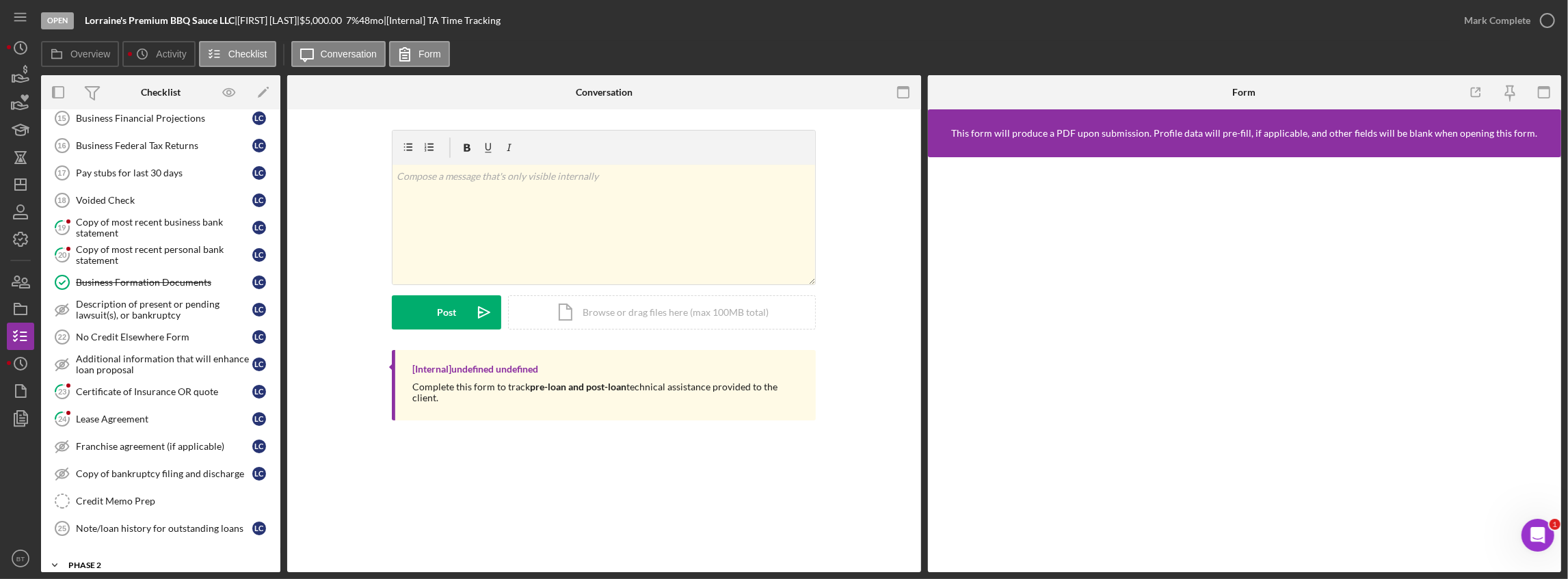 click on "Icon/Expander Phase 2 0 / 12" at bounding box center (161, 565) 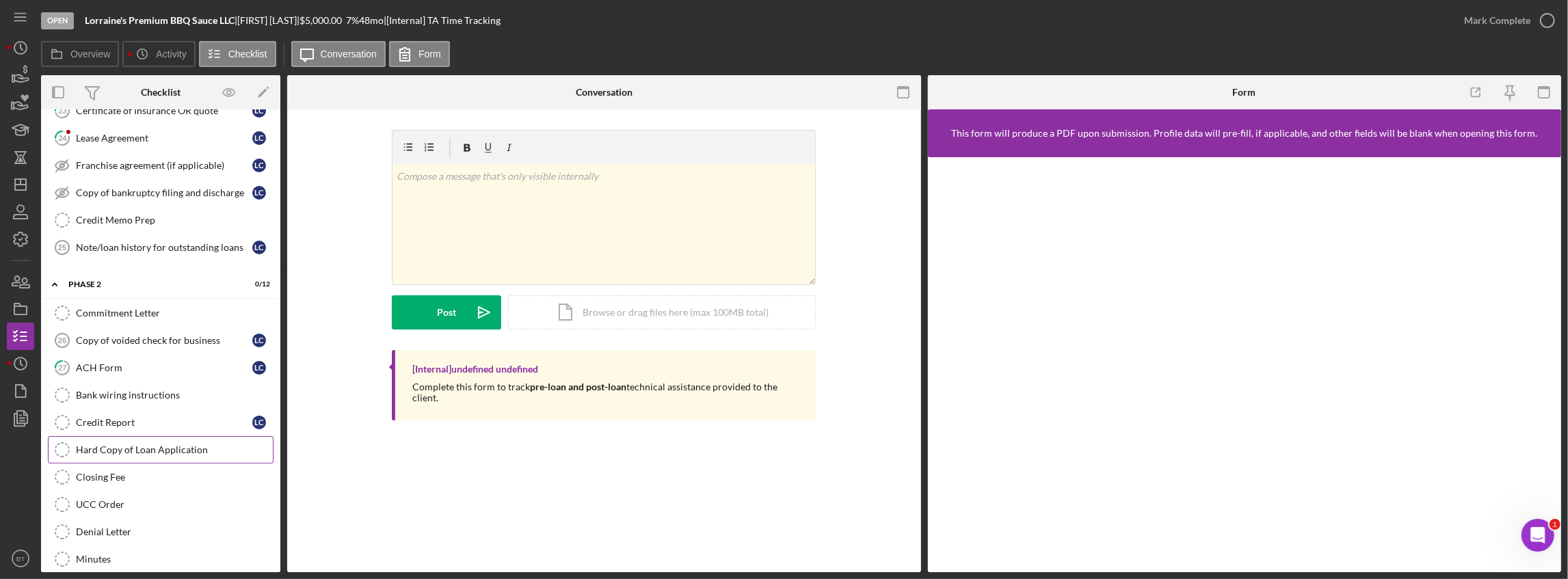 scroll, scrollTop: 768, scrollLeft: 0, axis: vertical 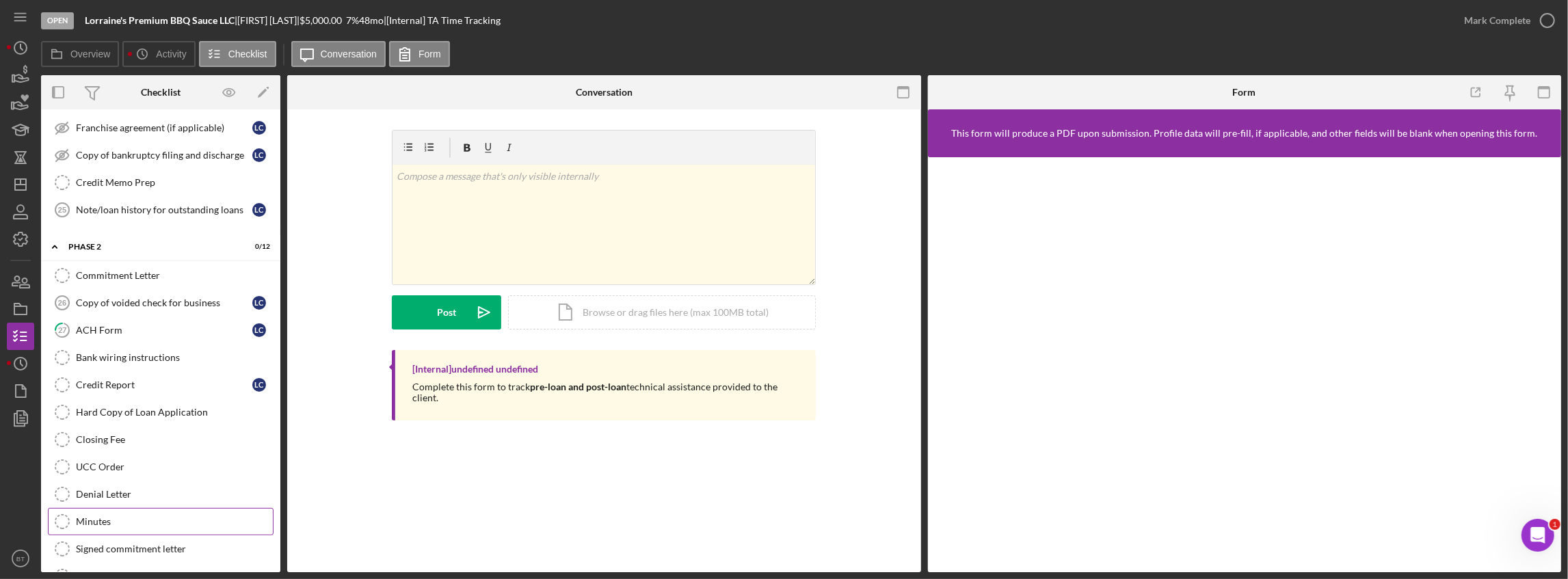 click on "Minutes" at bounding box center (174, 522) 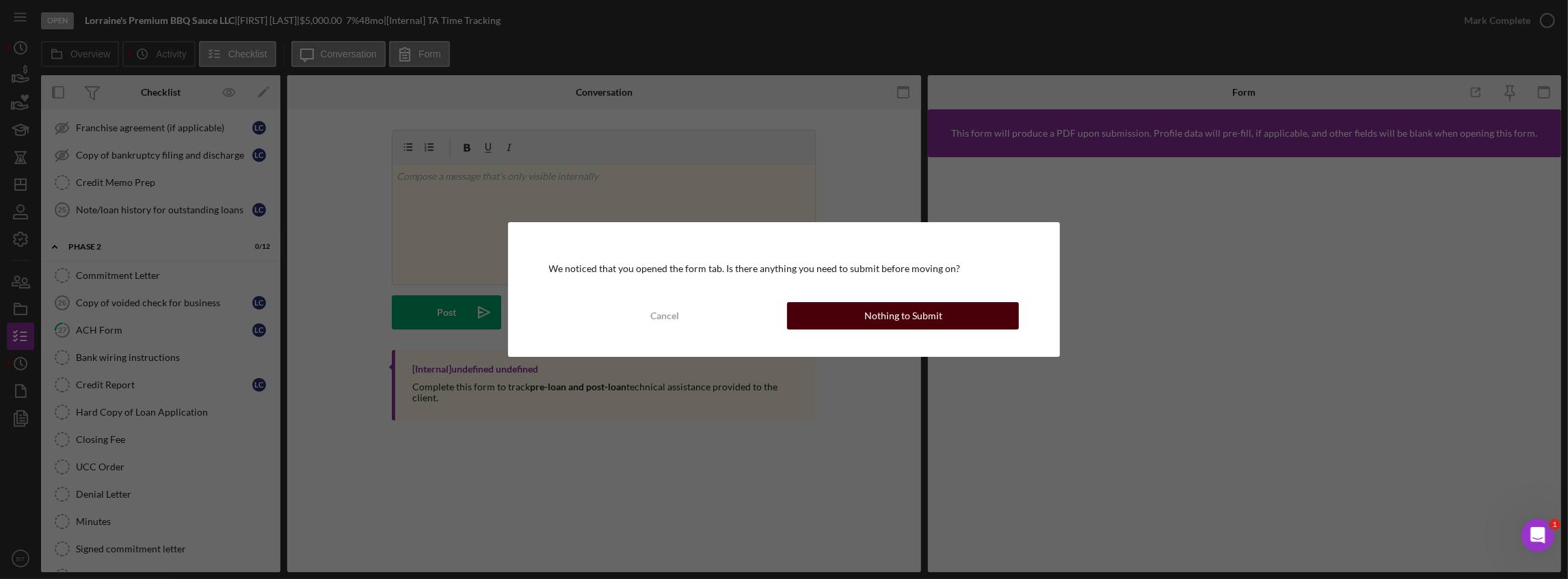 click on "Nothing to Submit" at bounding box center (903, 316) 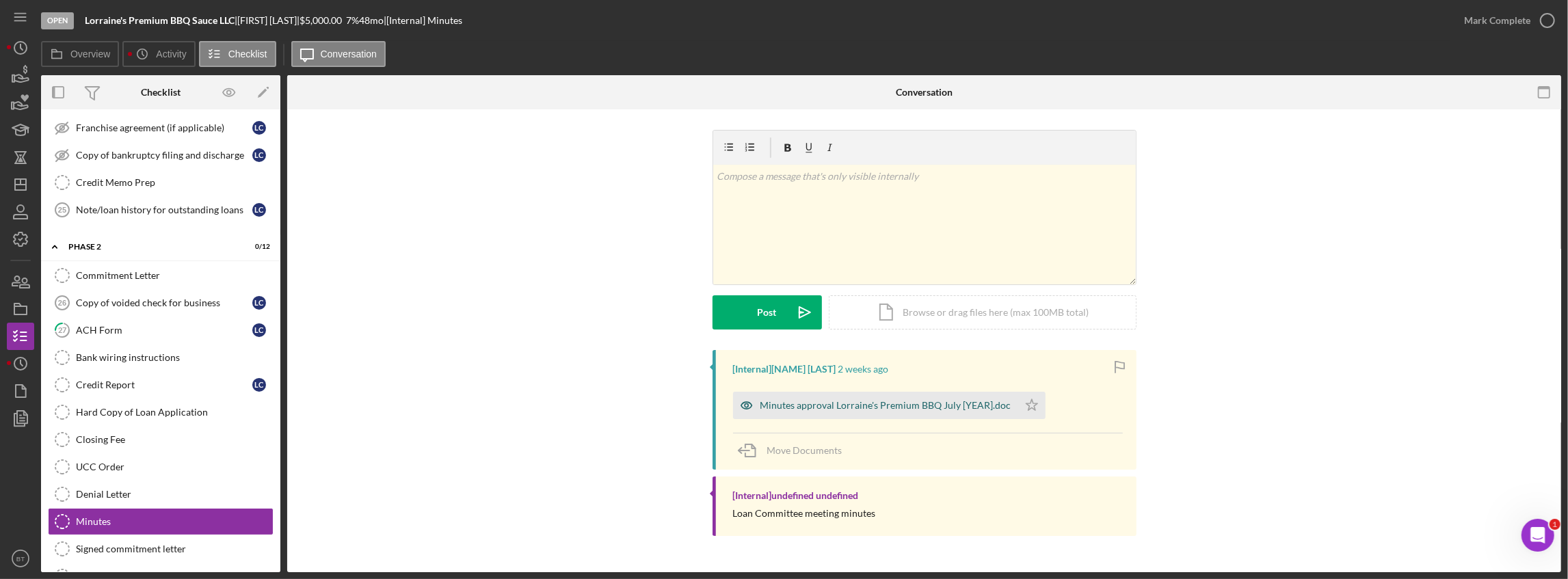 click on "Minutes approval Lorraine's Premium BBQ July [YEAR].doc" at bounding box center (886, 405) 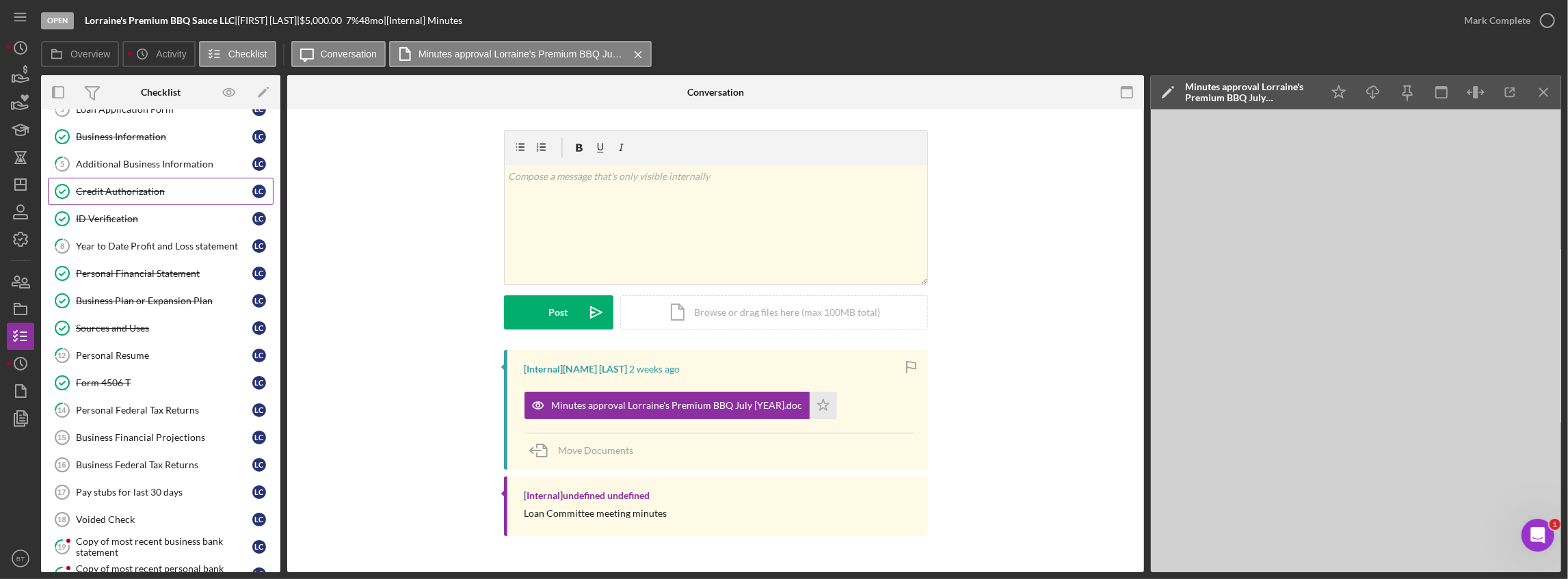 scroll, scrollTop: 40, scrollLeft: 0, axis: vertical 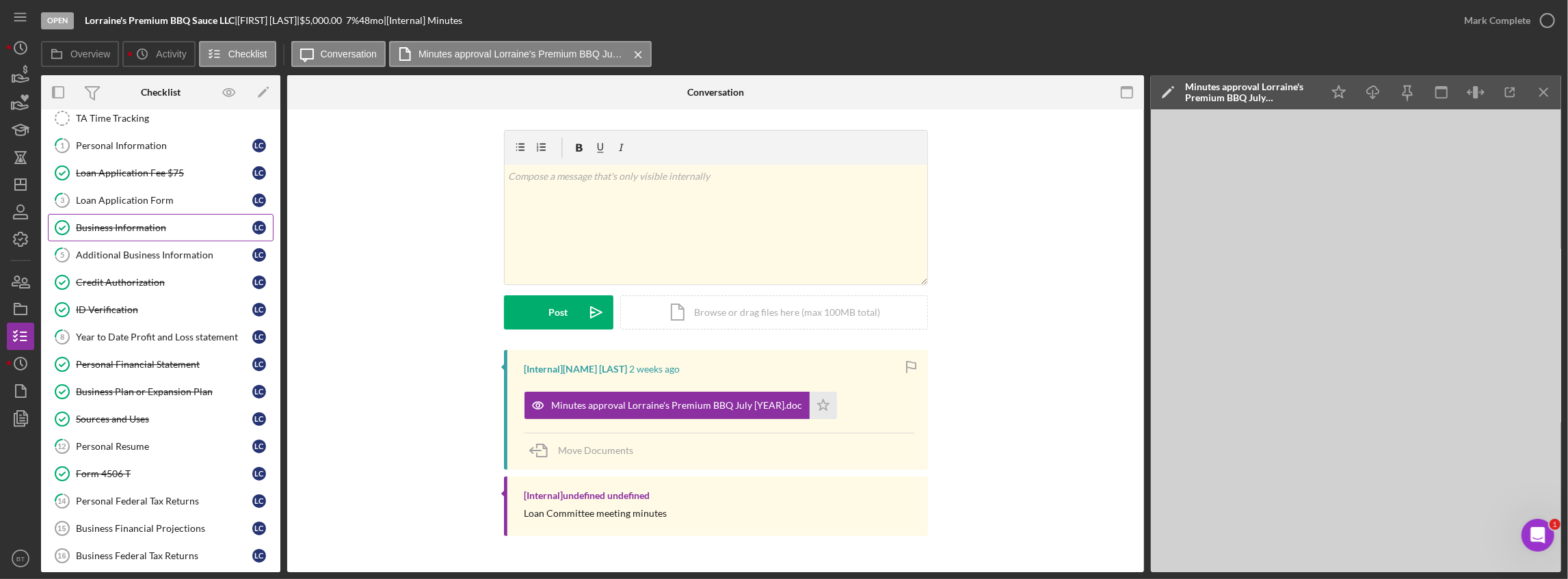 click on "Business Information" at bounding box center [164, 228] 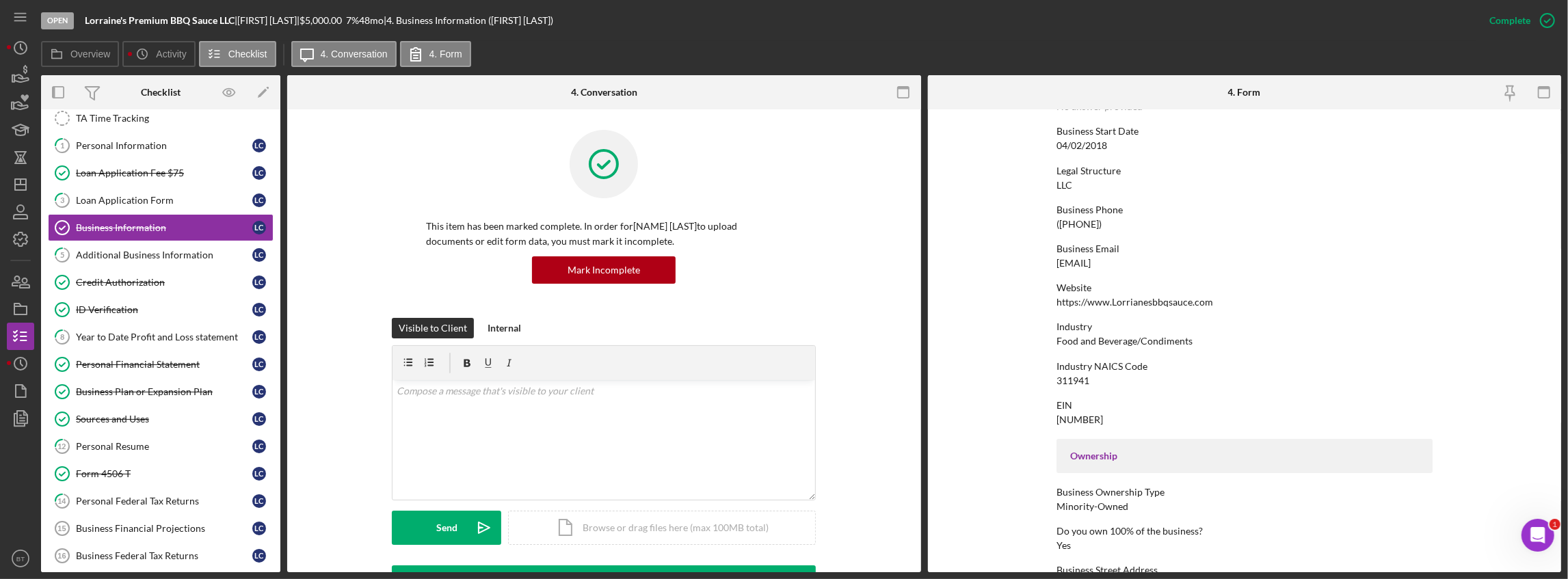 scroll, scrollTop: 137, scrollLeft: 0, axis: vertical 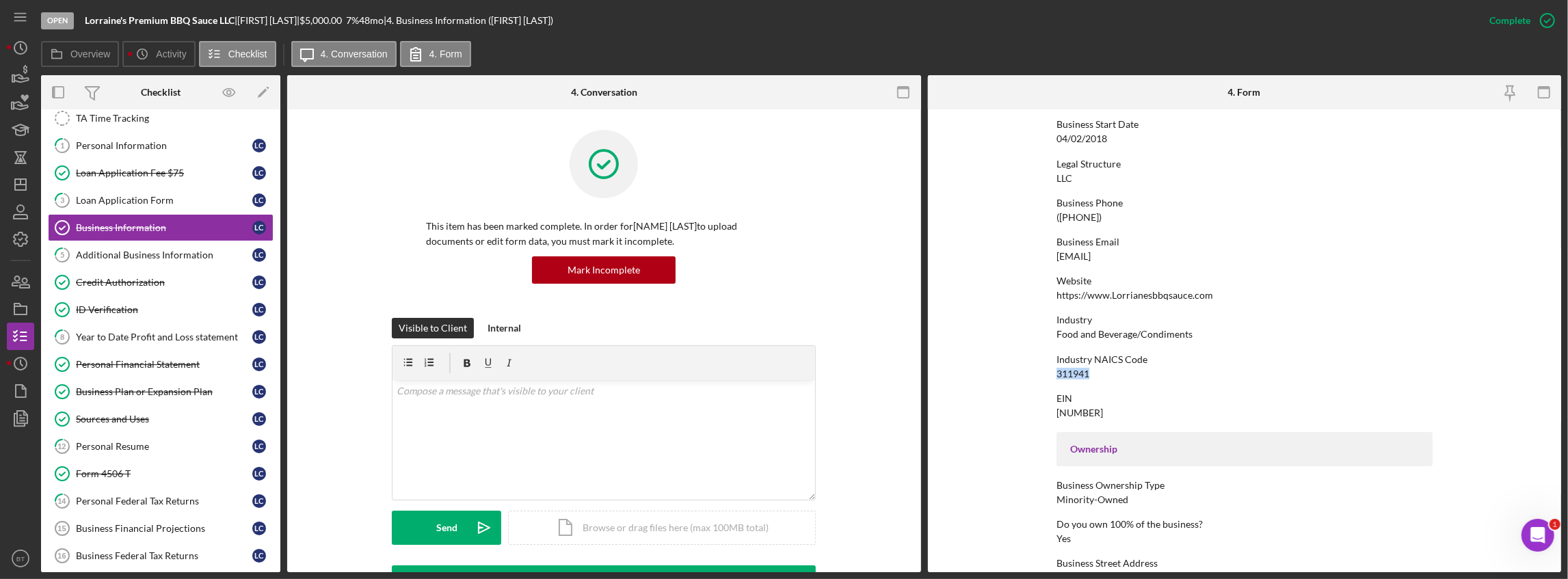 drag, startPoint x: 1095, startPoint y: 373, endPoint x: 1046, endPoint y: 373, distance: 49 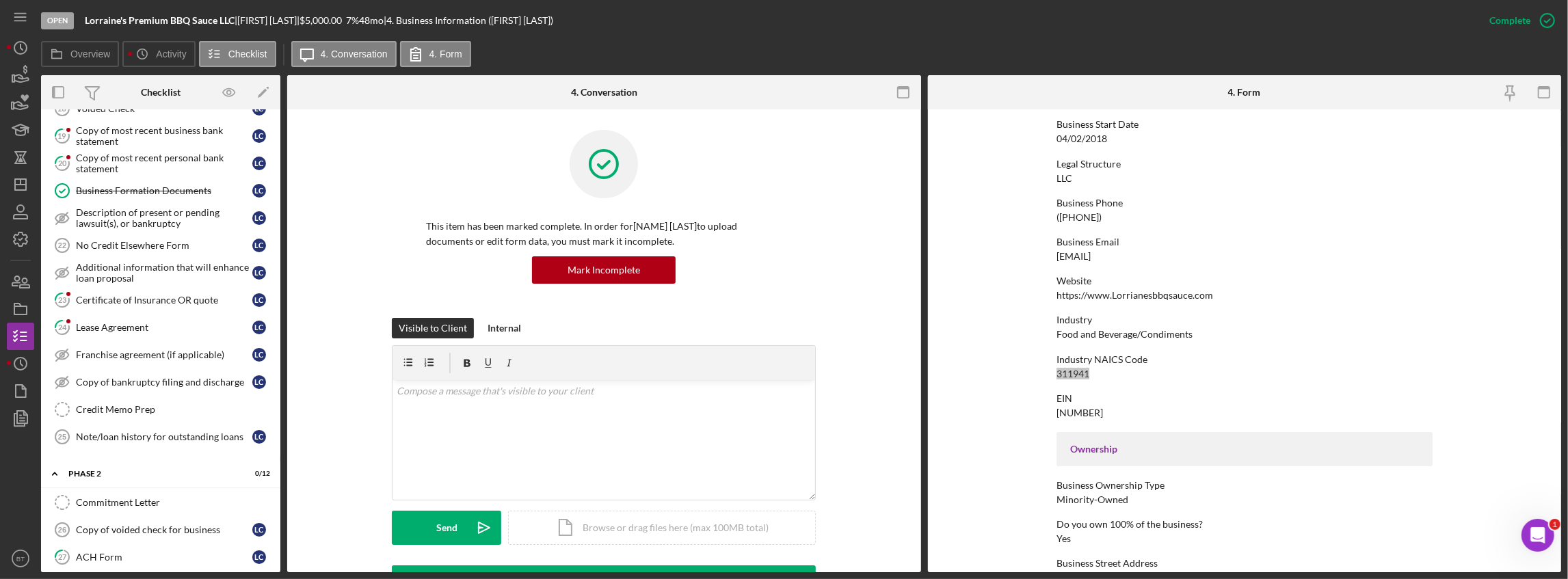 scroll, scrollTop: 677, scrollLeft: 0, axis: vertical 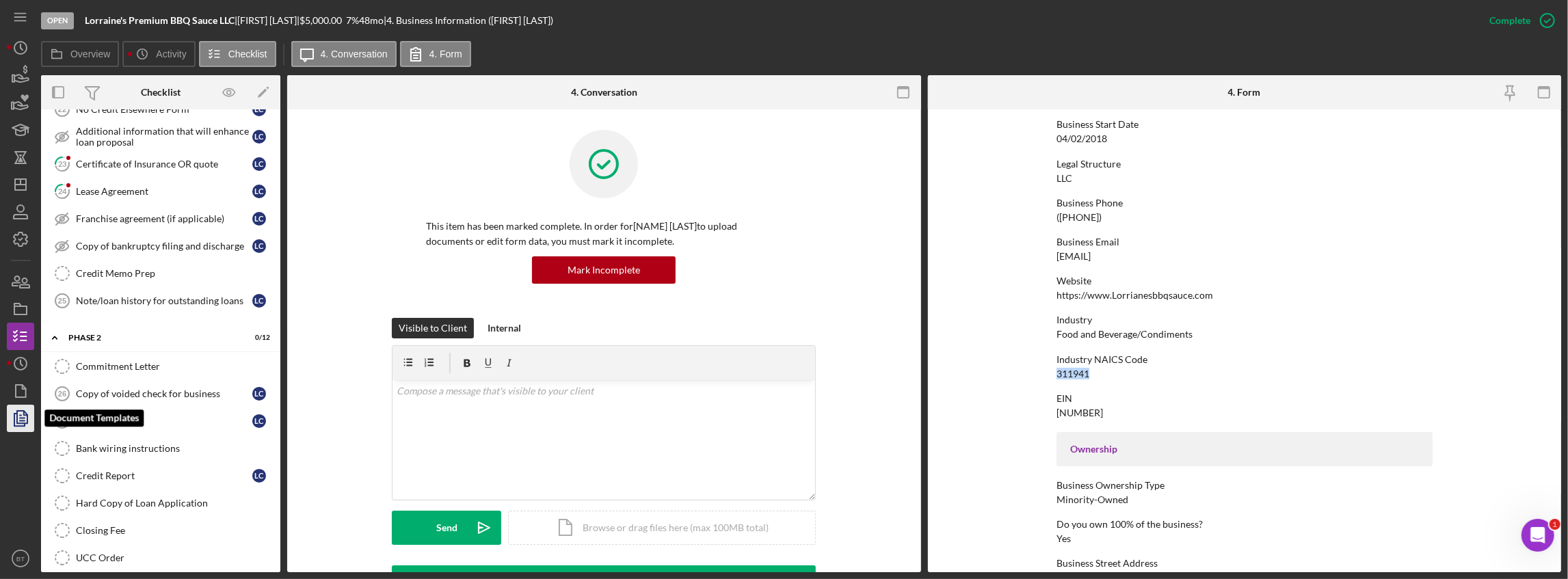 click 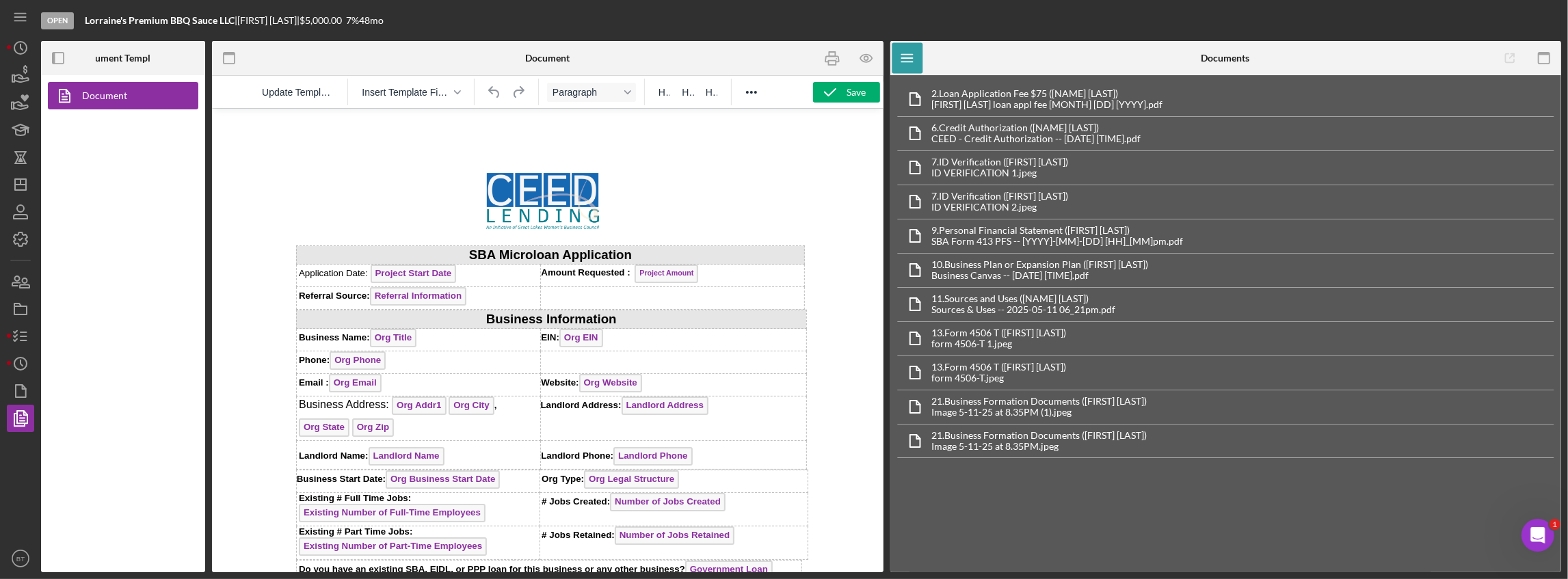 scroll, scrollTop: 0, scrollLeft: 0, axis: both 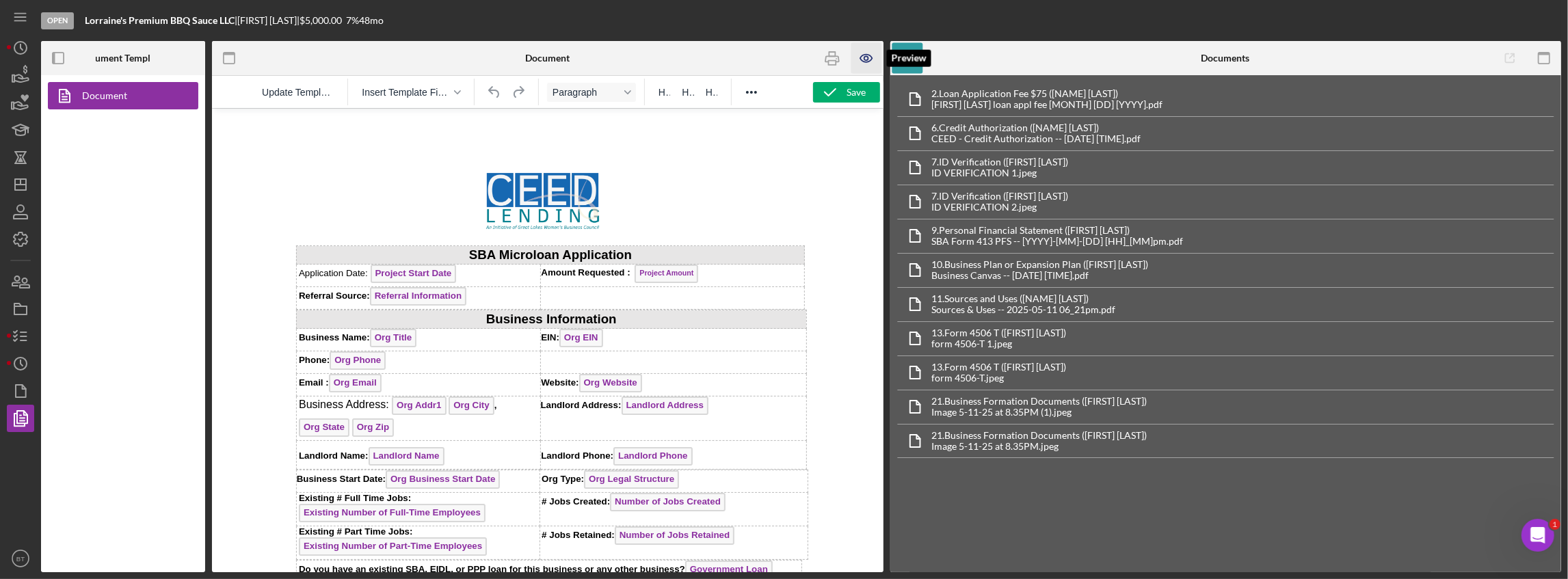 click 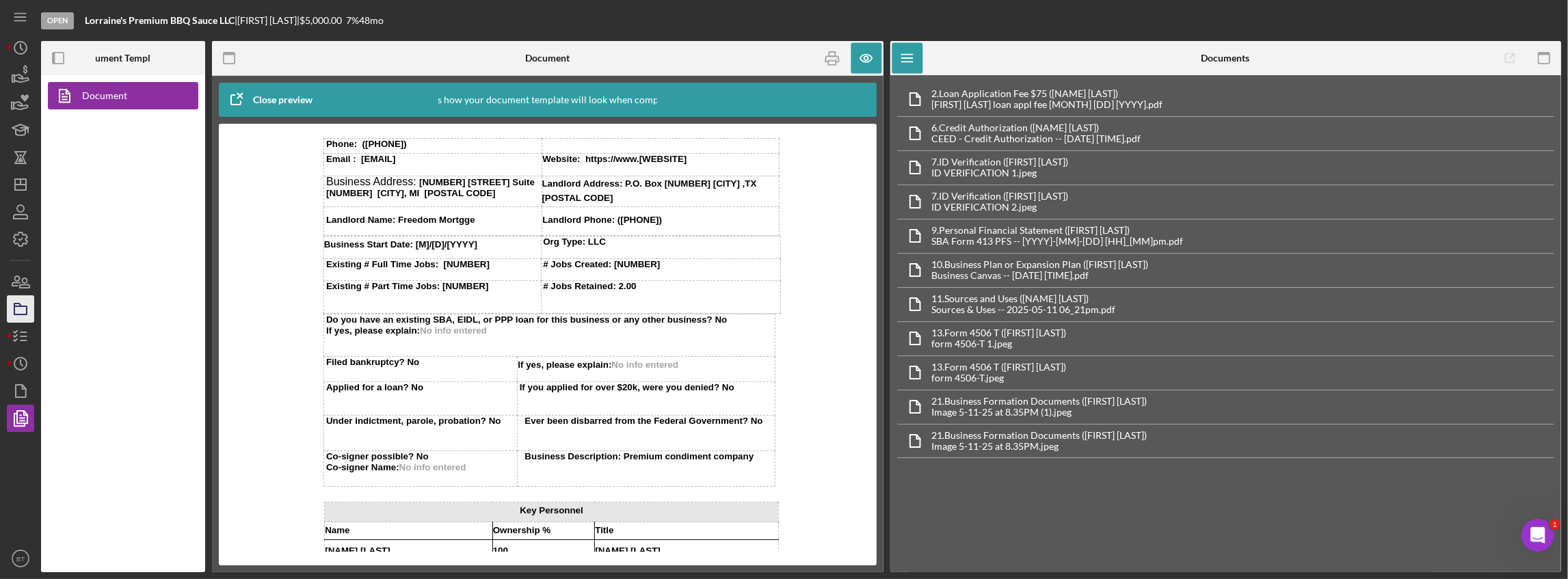 scroll, scrollTop: 228, scrollLeft: 0, axis: vertical 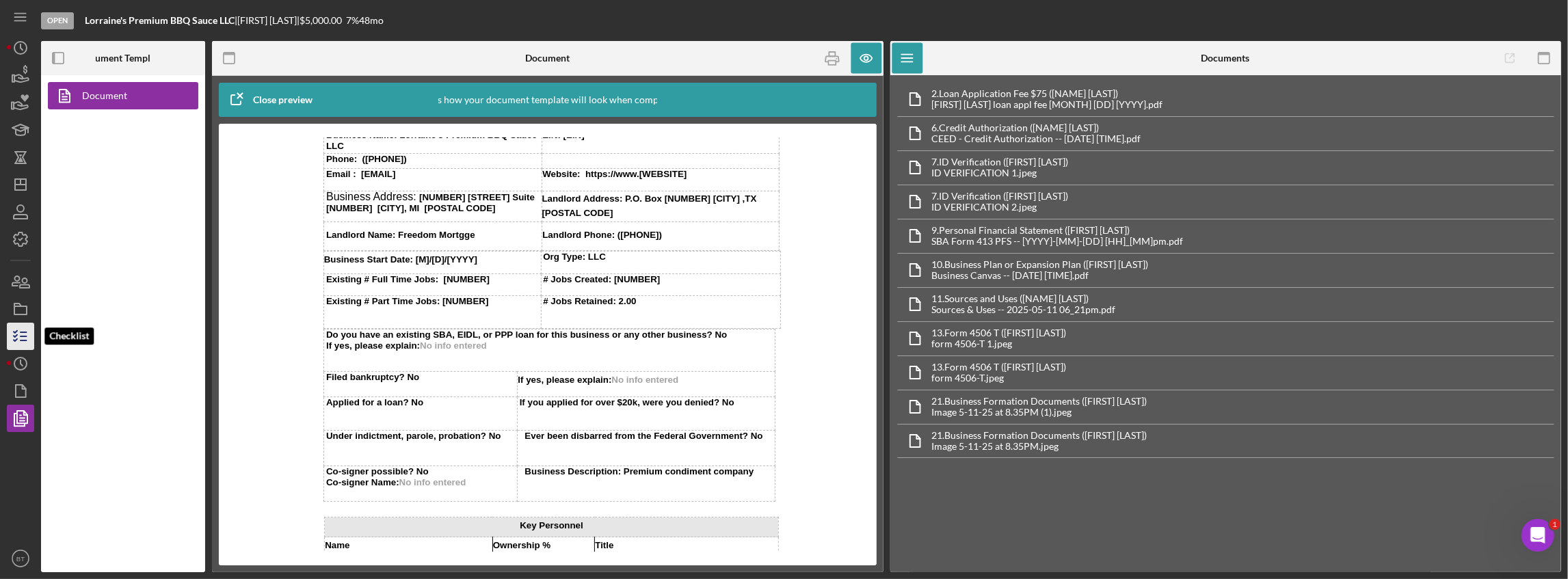 click 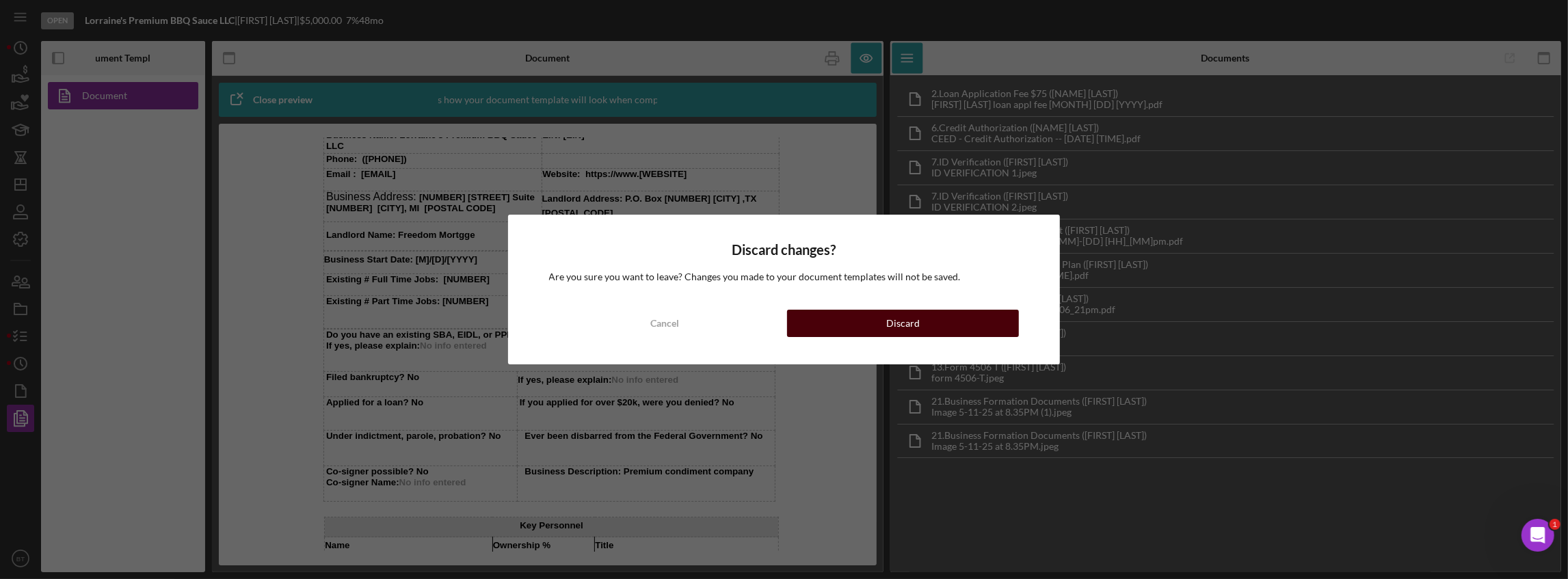 click on "Discard" at bounding box center (903, 323) 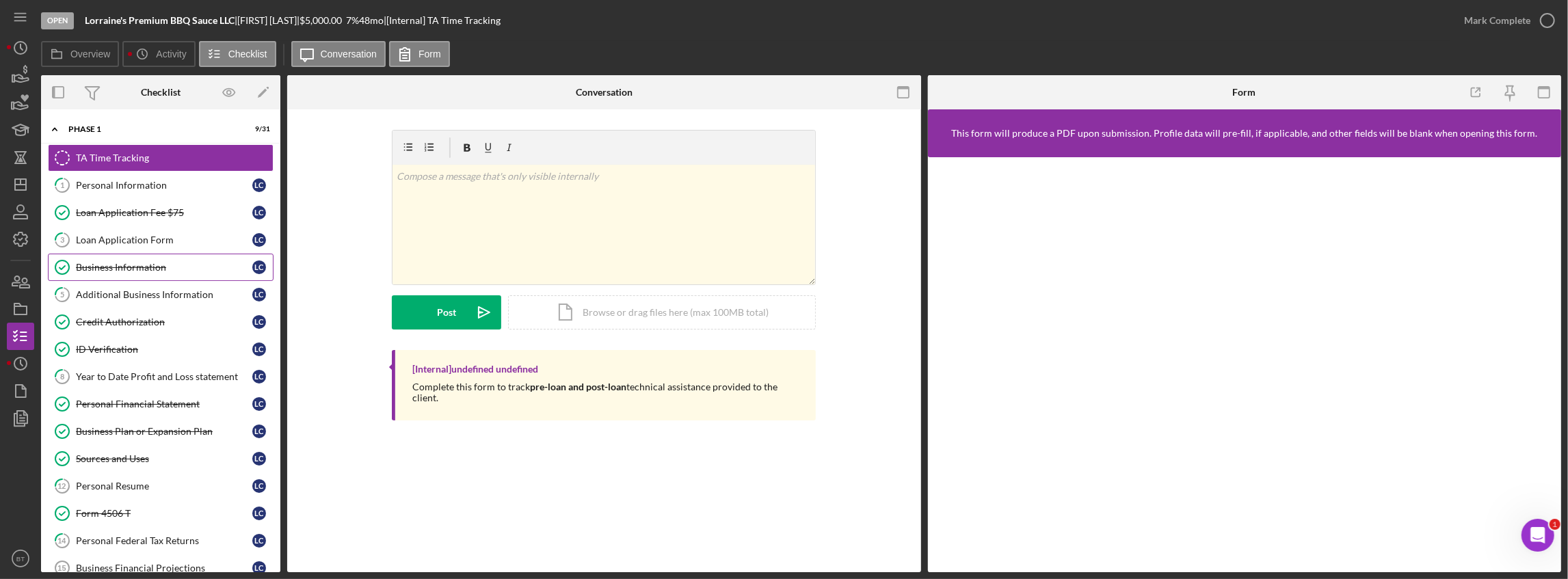 click on "Business Information" at bounding box center (164, 267) 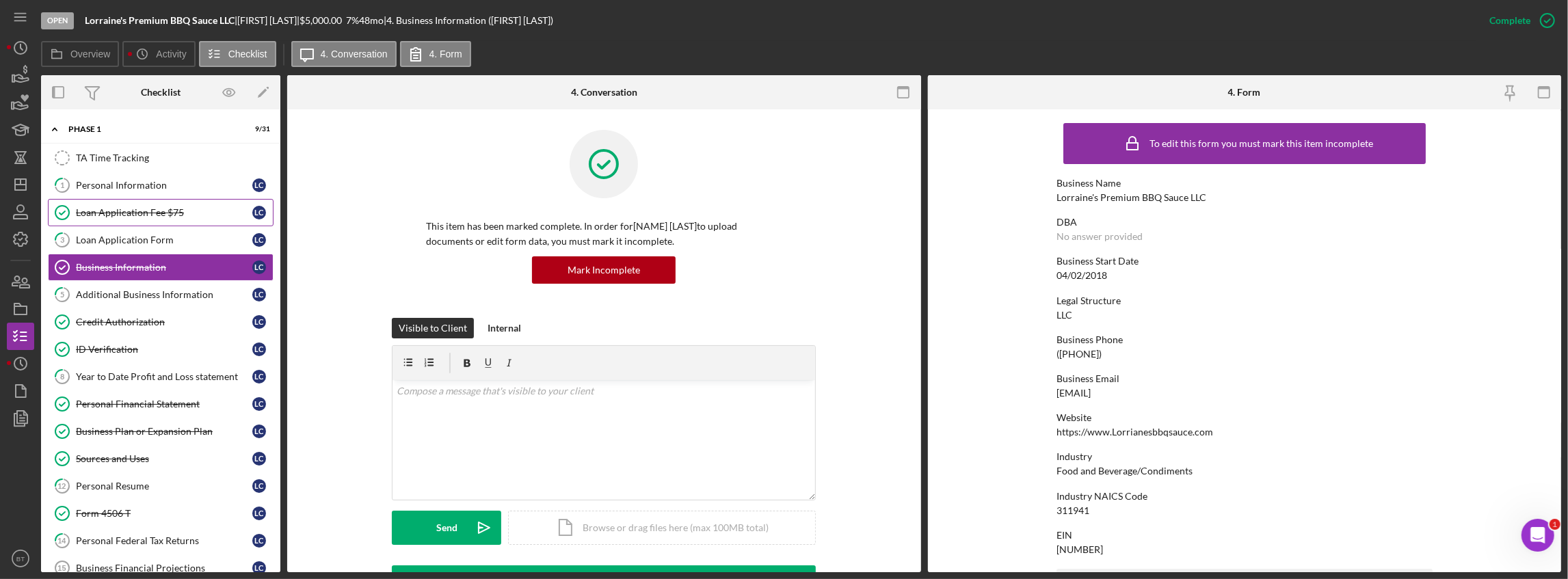 click on "Loan Application Fee  $75" at bounding box center [164, 213] 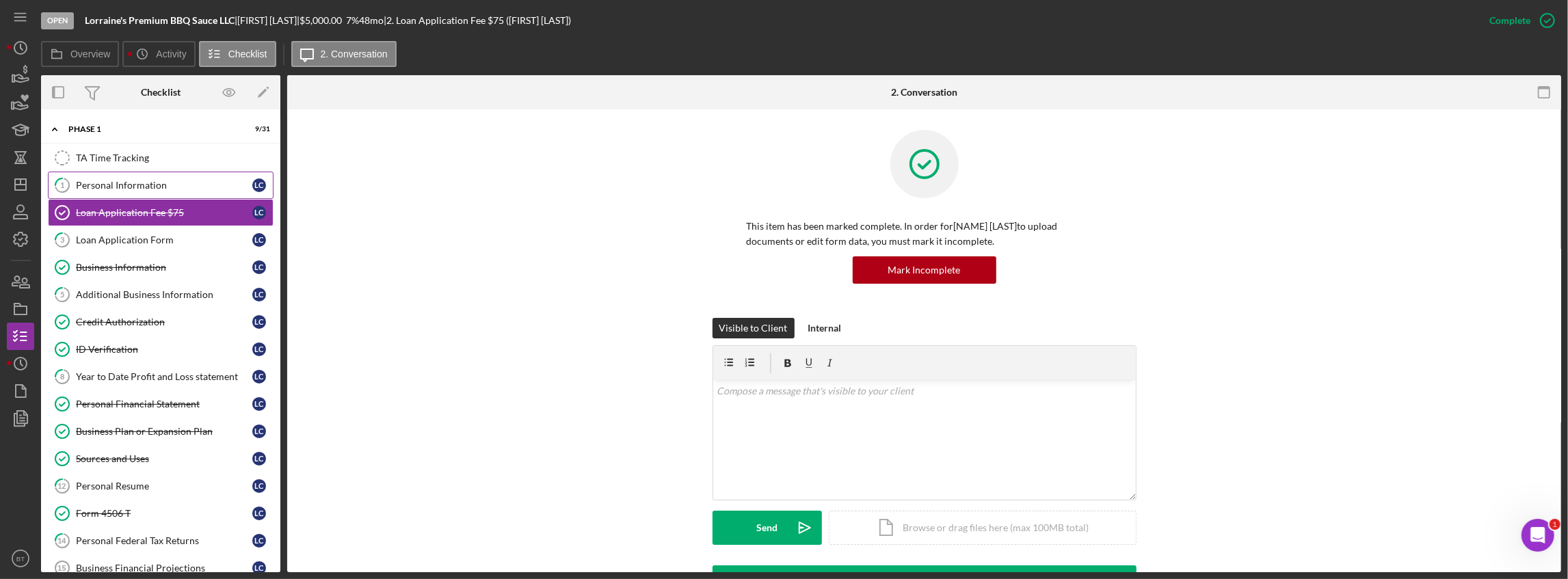 click on "1 Personal Information L C" at bounding box center (161, 185) 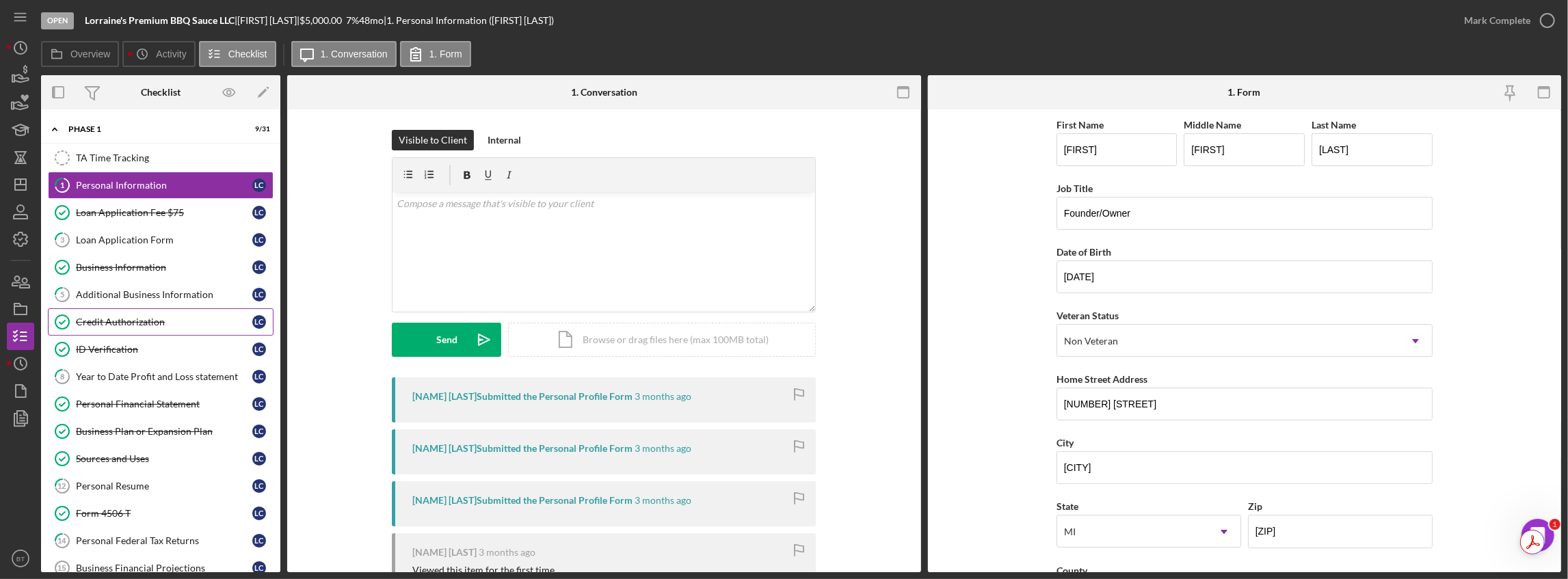 click on "Credit Authorization Credit Authorization L C" at bounding box center (161, 322) 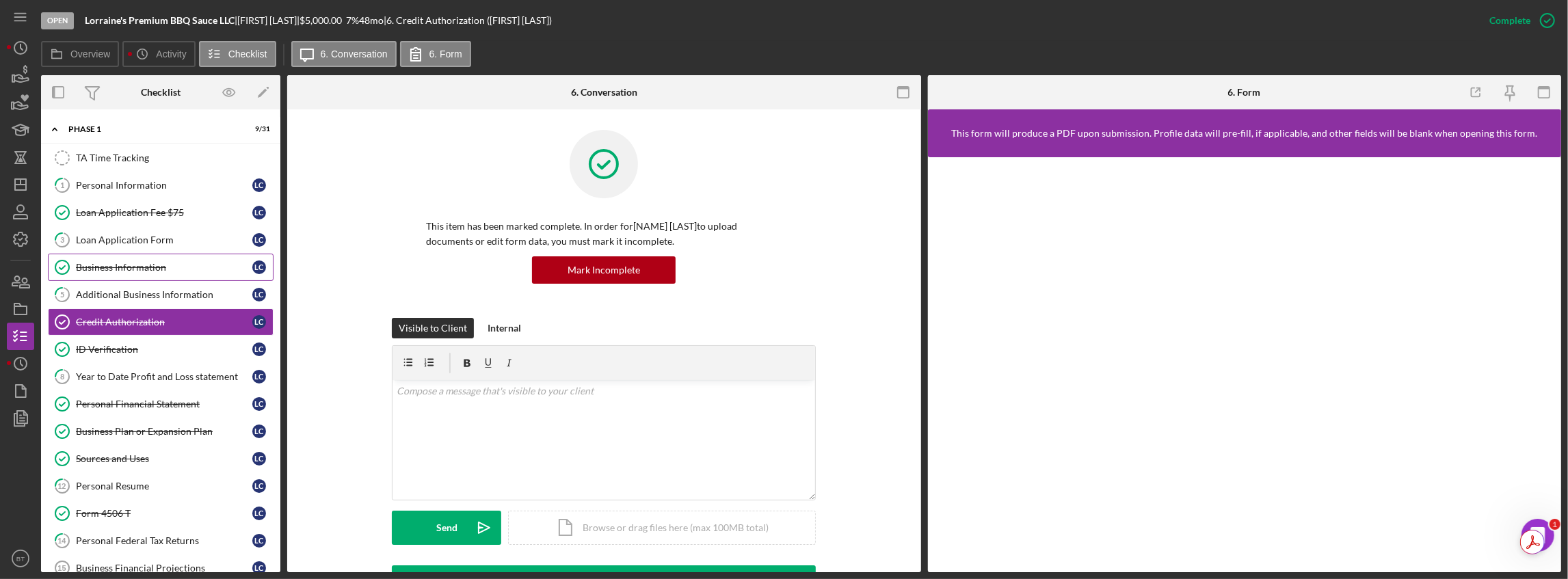 click on "Business Information Business Information L C" at bounding box center (161, 267) 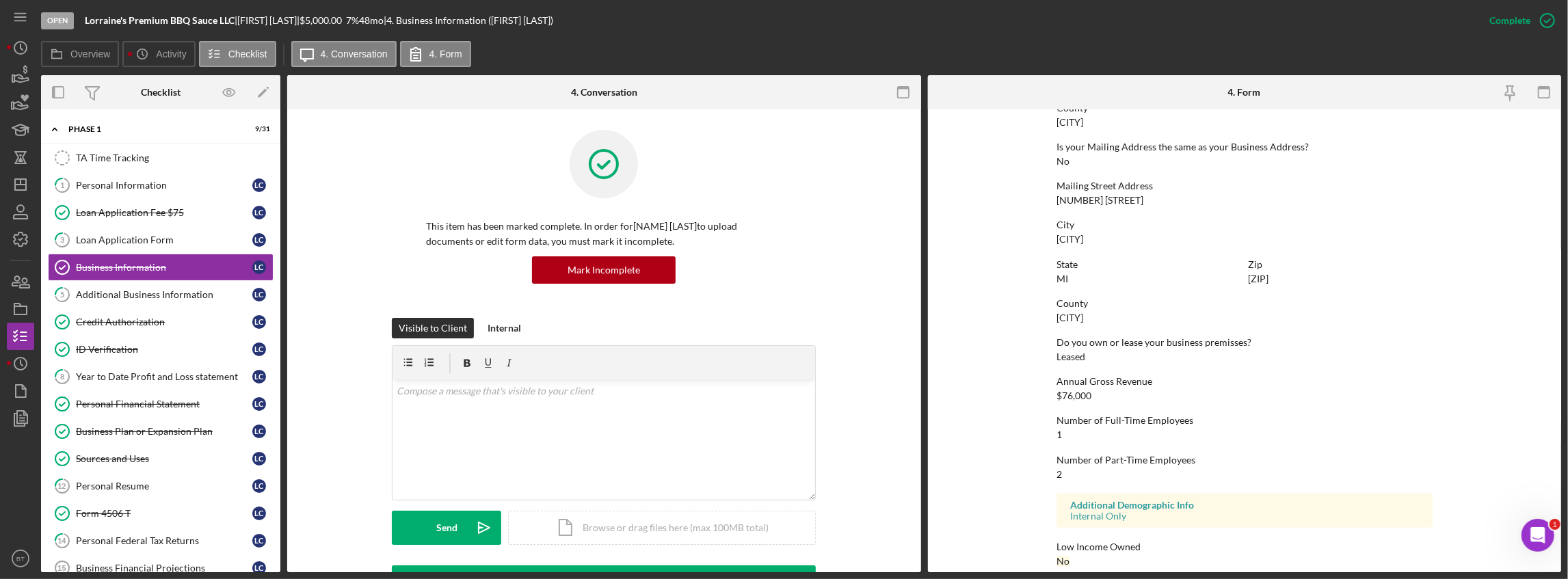 scroll, scrollTop: 724, scrollLeft: 0, axis: vertical 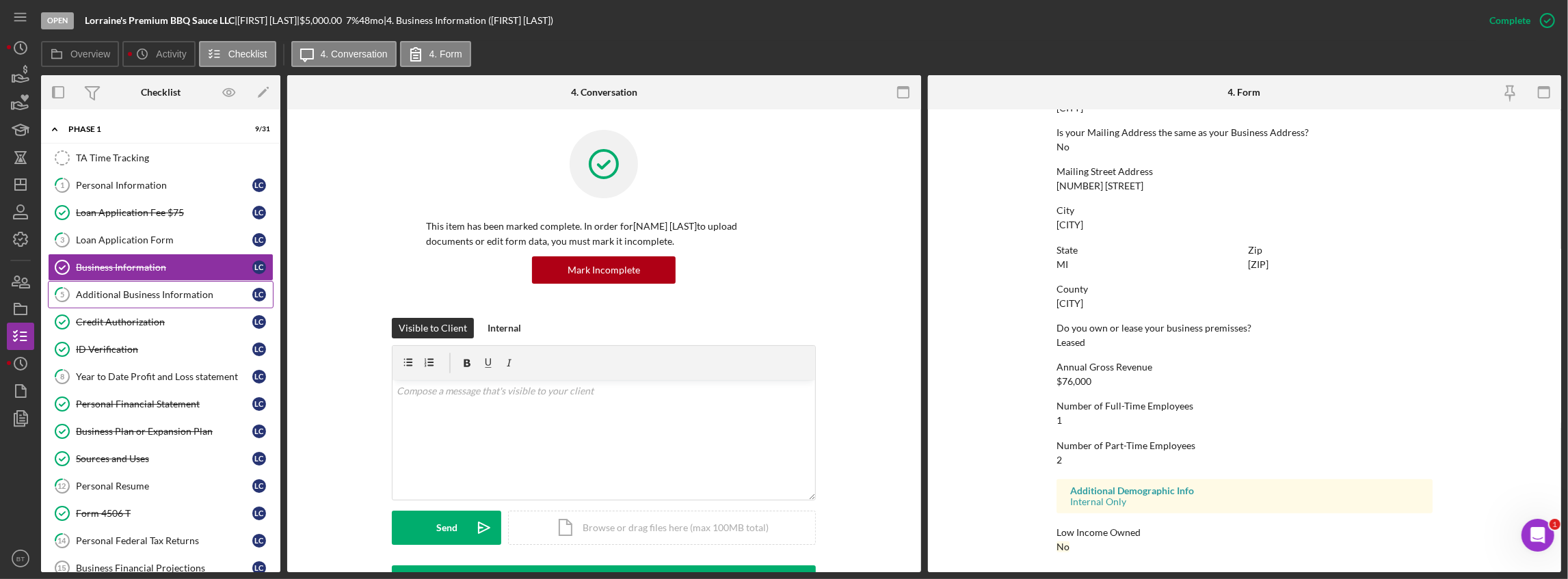 click on "Additional Business Information" at bounding box center (164, 295) 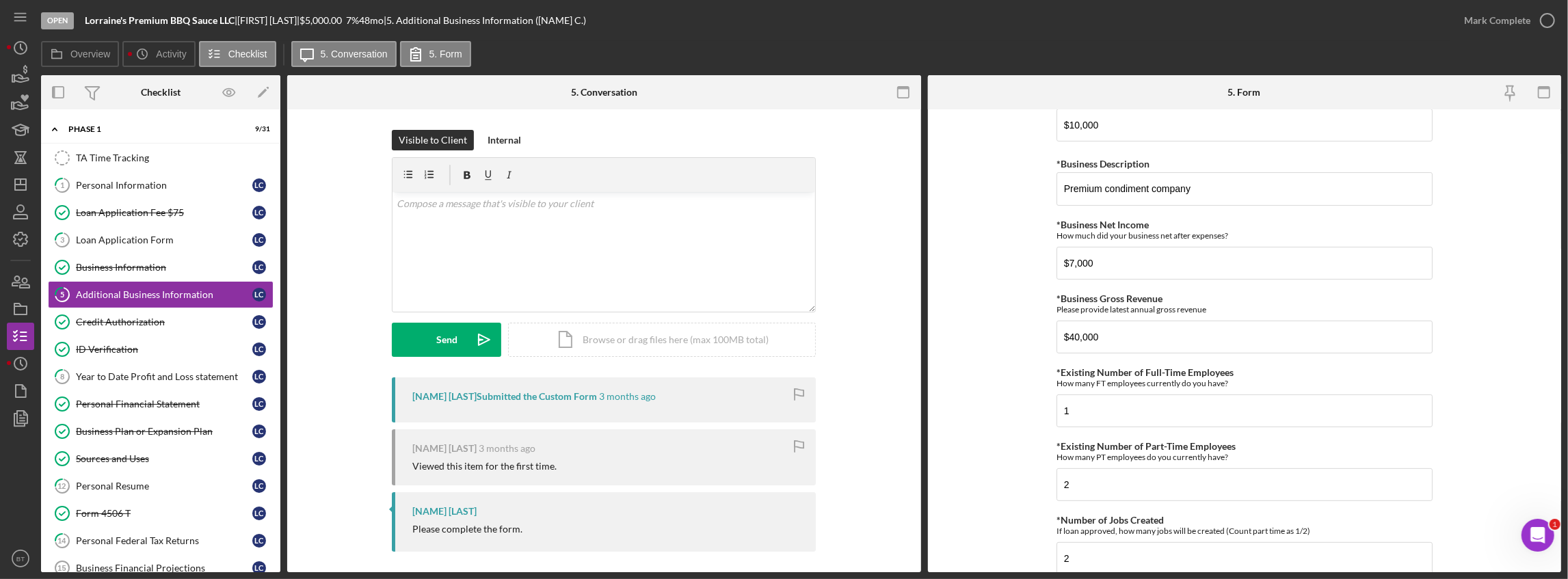 scroll, scrollTop: 319, scrollLeft: 0, axis: vertical 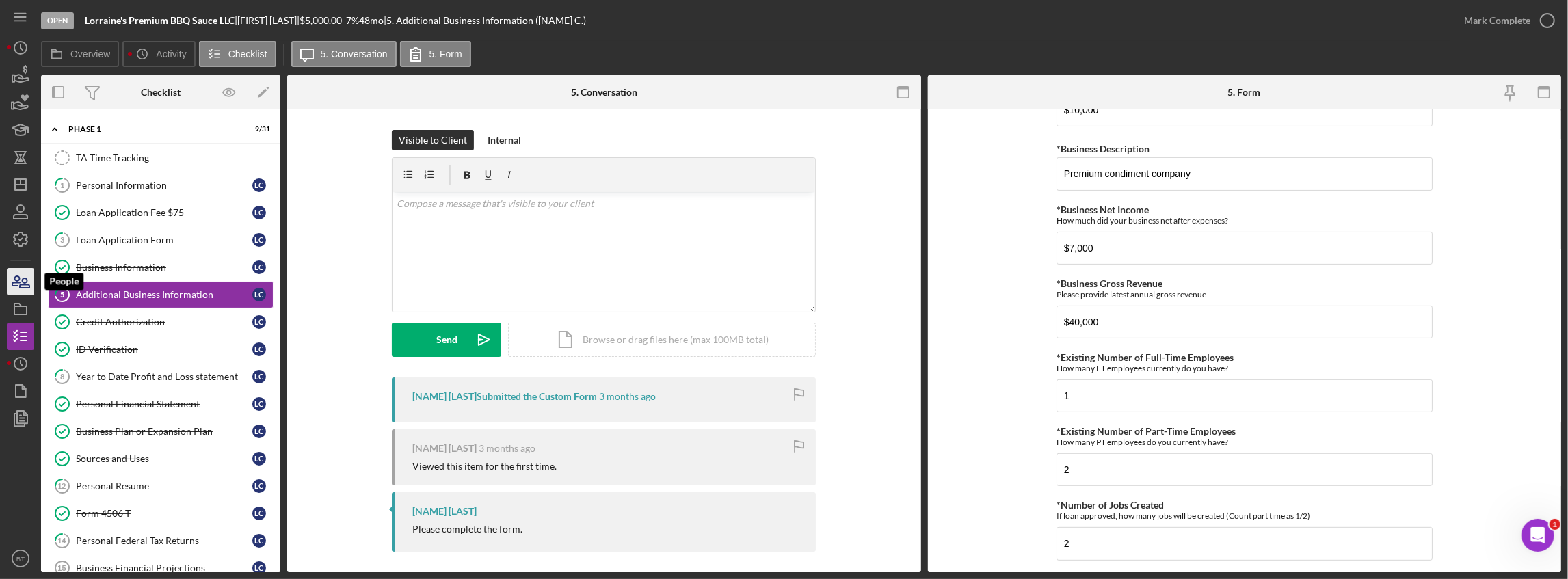 click 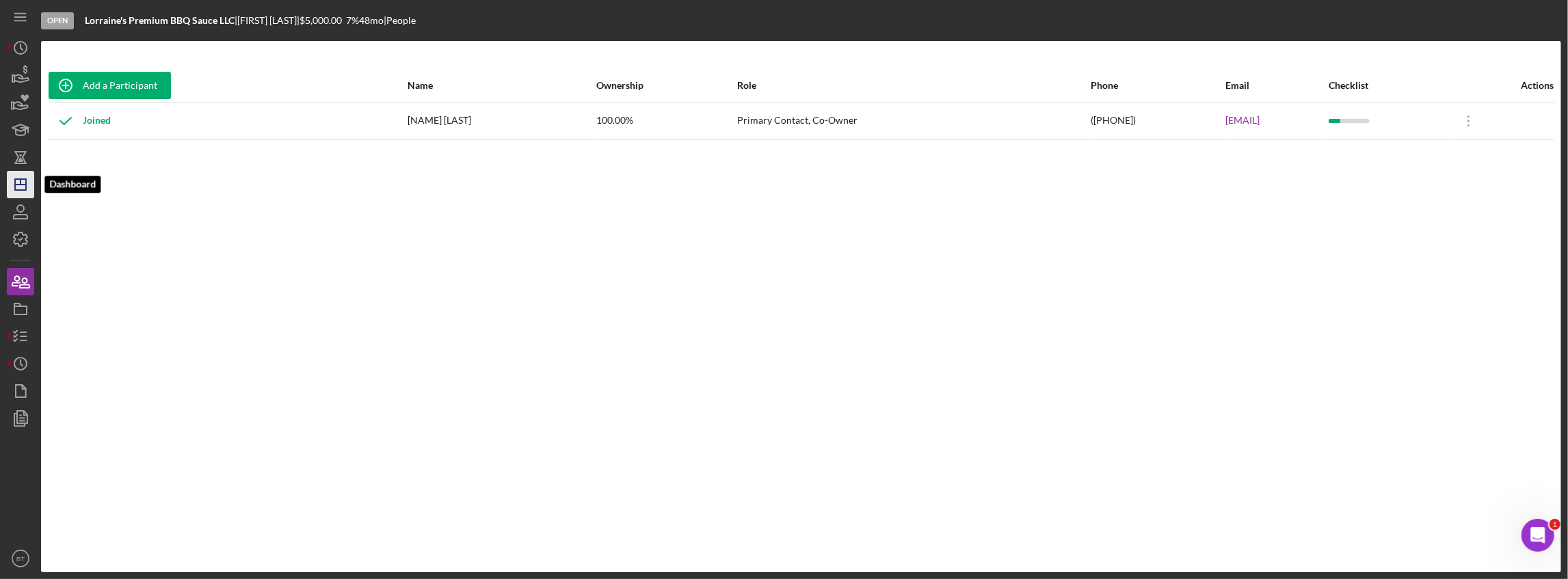 click on "Icon/Dashboard" 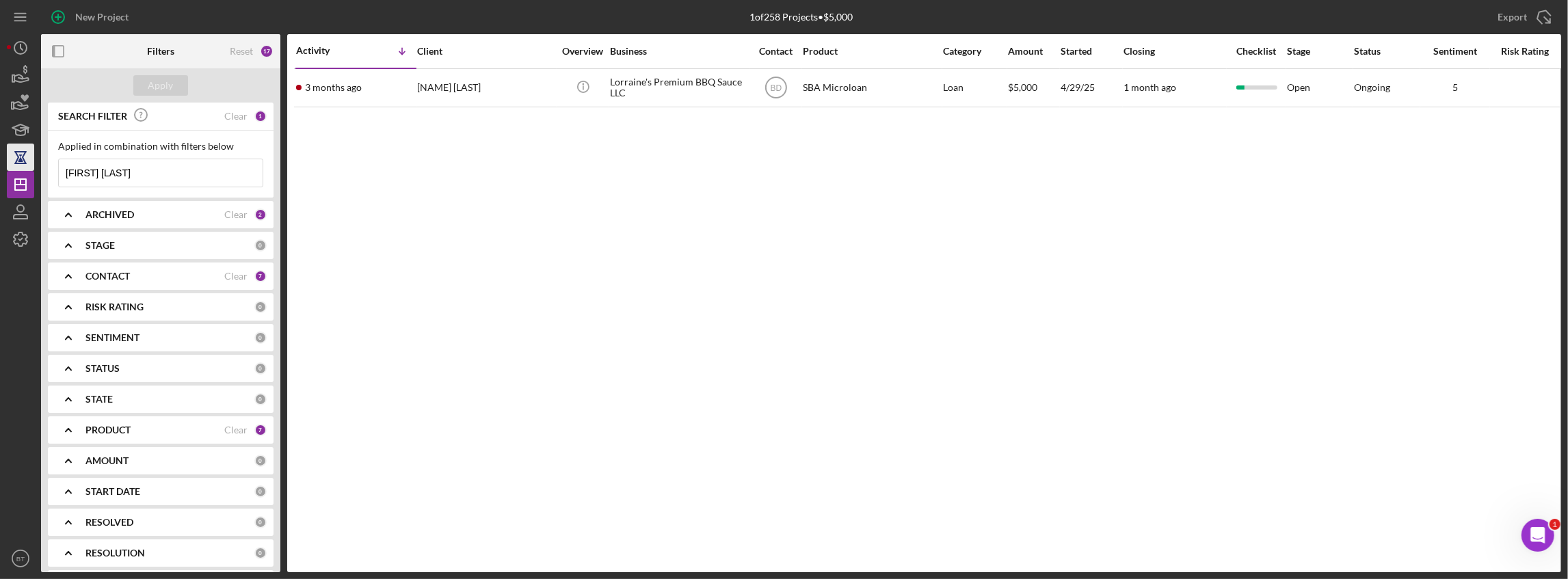drag, startPoint x: 136, startPoint y: 174, endPoint x: 34, endPoint y: 164, distance: 102.48902 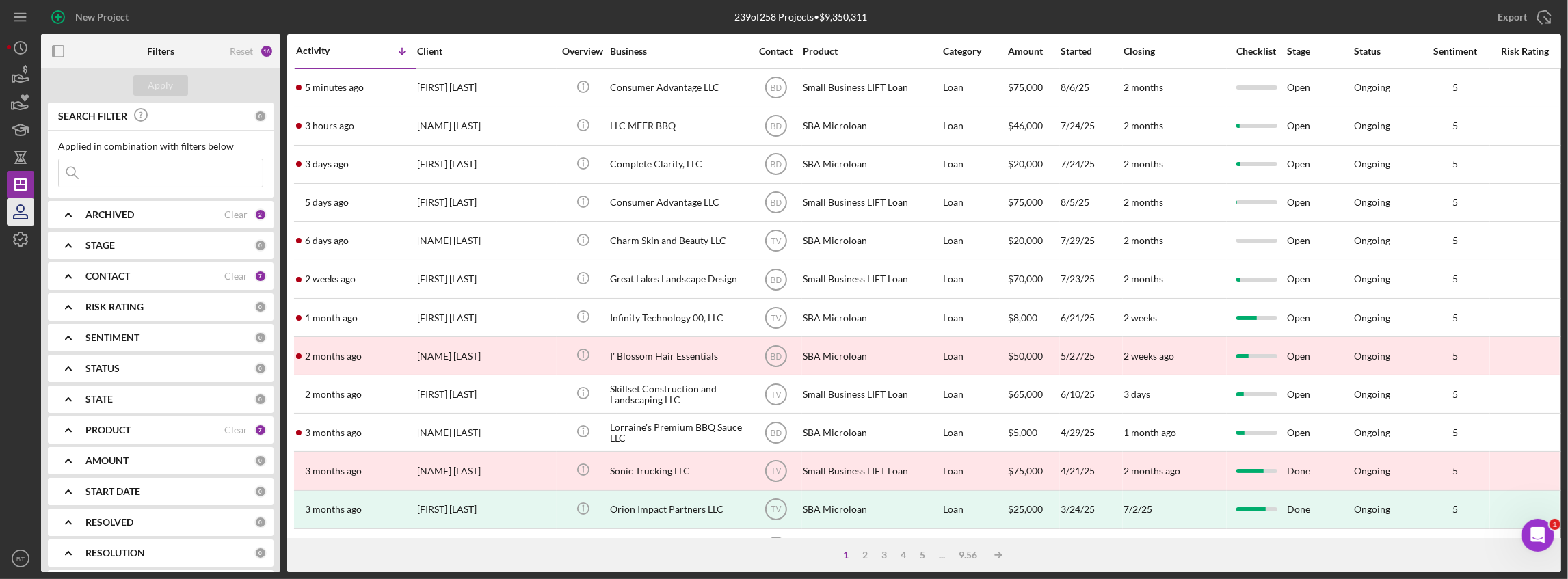 type 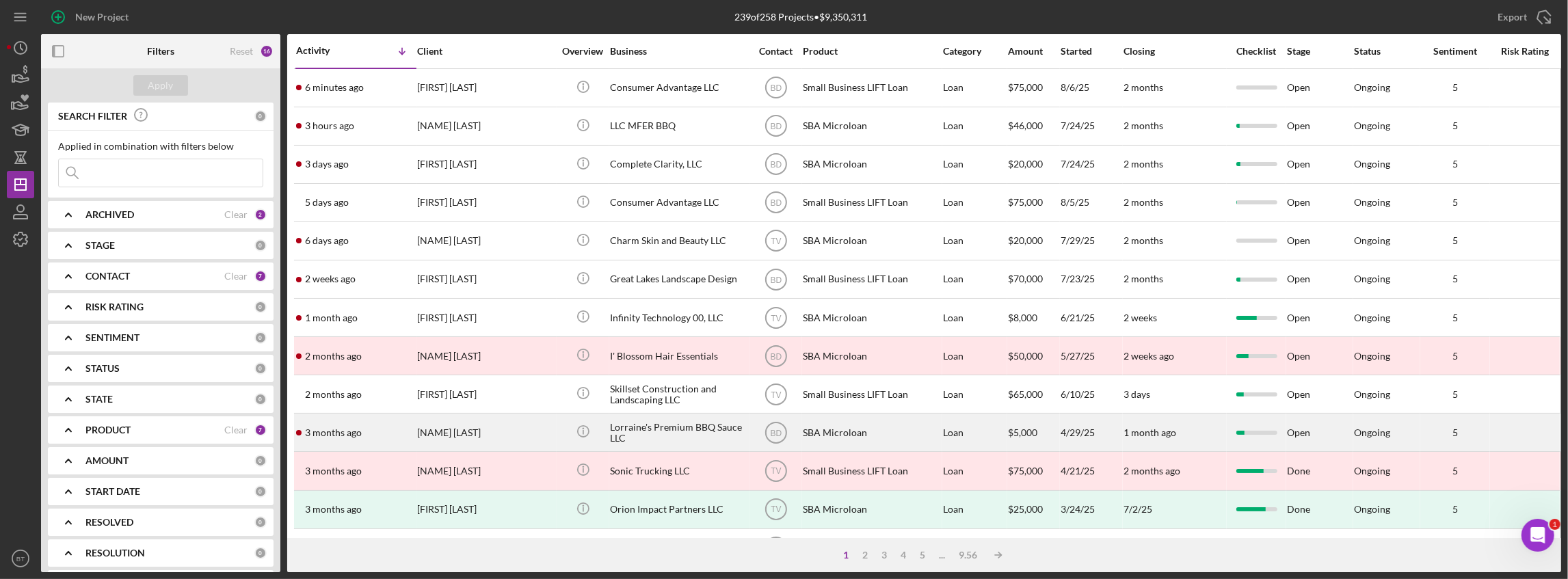 click on "[NAME] [LAST]" at bounding box center (486, 432) 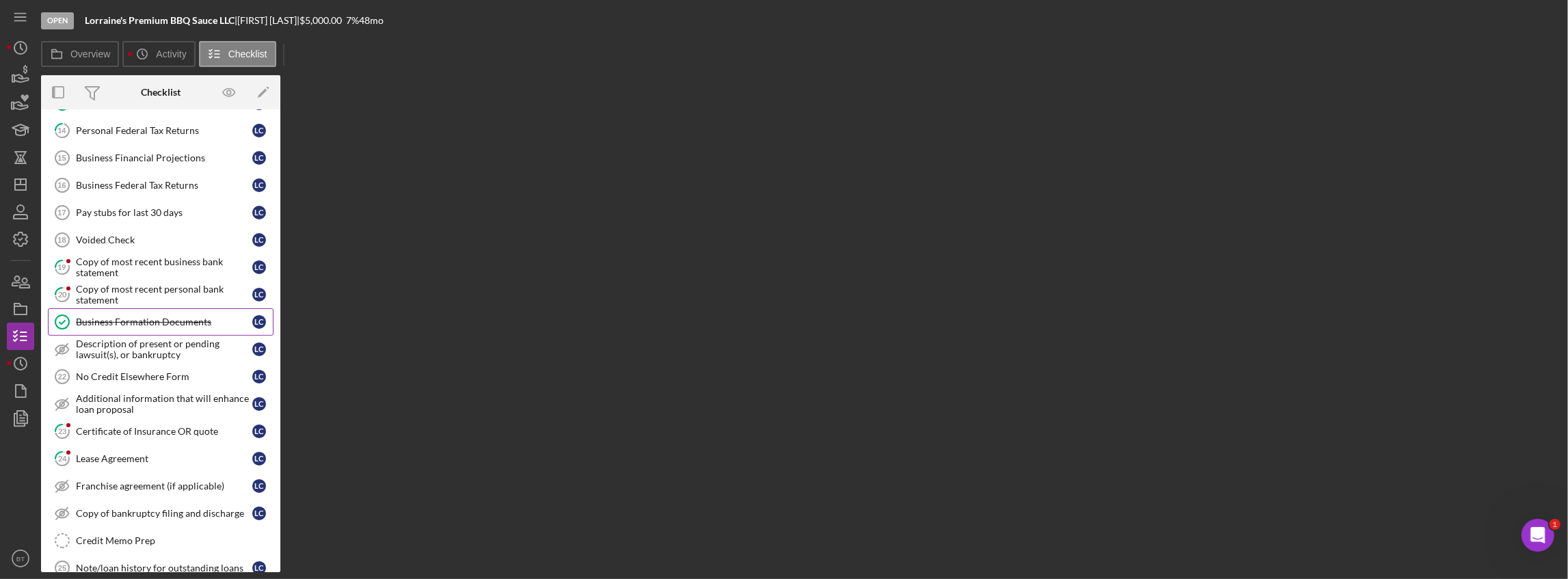 scroll, scrollTop: 450, scrollLeft: 0, axis: vertical 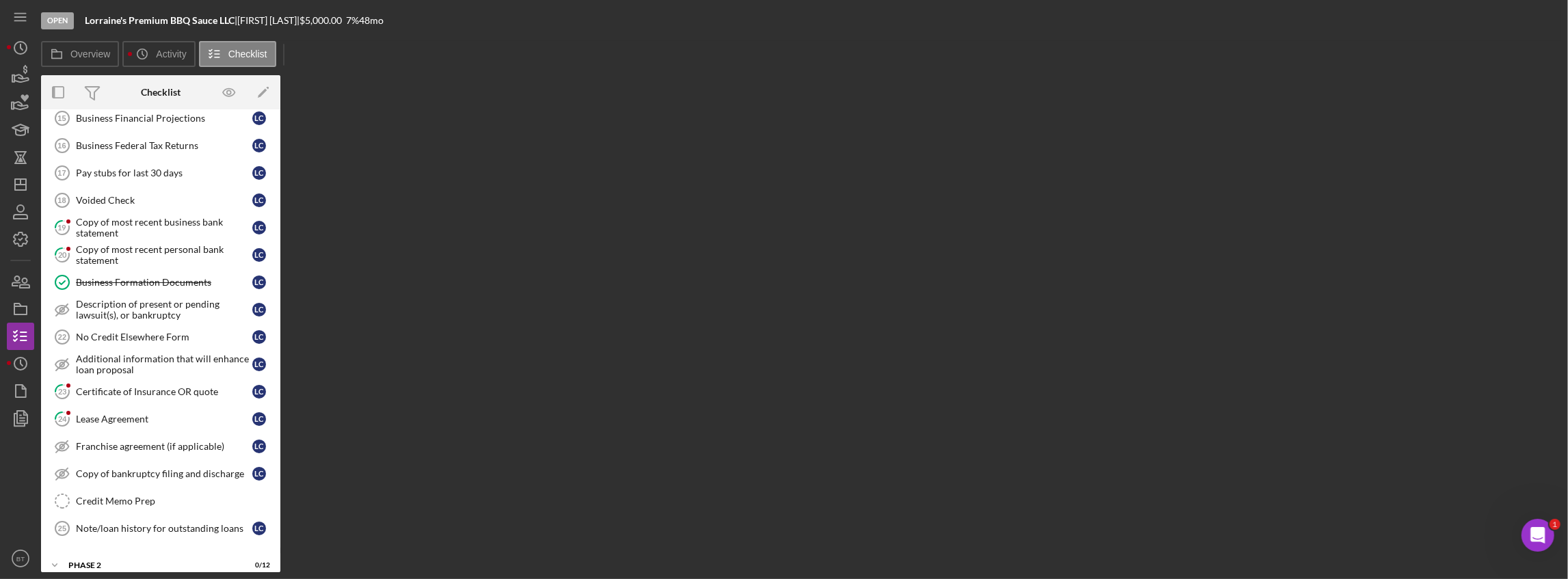 click on "TA Time Tracking TA Time Tracking 1 Personal Information L C Loan Application Fee  $75 Loan Application Fee  $75 L C 3 Loan Application Form L C Business Information Business Information L C 5 Additional Business Information L C Credit Authorization Credit Authorization L C ID Verification ID Verification L C 8 Year to Date Profit and Loss statement  L C Personal Financial Statement Personal Financial Statement L C Business Plan or Expansion Plan Business Plan or Expansion Plan L C Sources and Uses Sources and Uses L C 12 Personal Resume L C Form 4506 T Form 4506 T L C 14 Personal Federal Tax Returns L C Business Financial Projections 15 Business Financial Projections L C Business Federal Tax Returns 16 Business Federal Tax Returns L C Pay stubs for last 30 days 17 Pay stubs for last 30 days L C Voided Check 18 Voided Check L C 19 Copy of most recent business bank statement L C 20 Copy of most recent personal bank statement L C Business Formation Documents Business Formation Documents L C L C 22 L C L C 23 L" at bounding box center [161, 122] 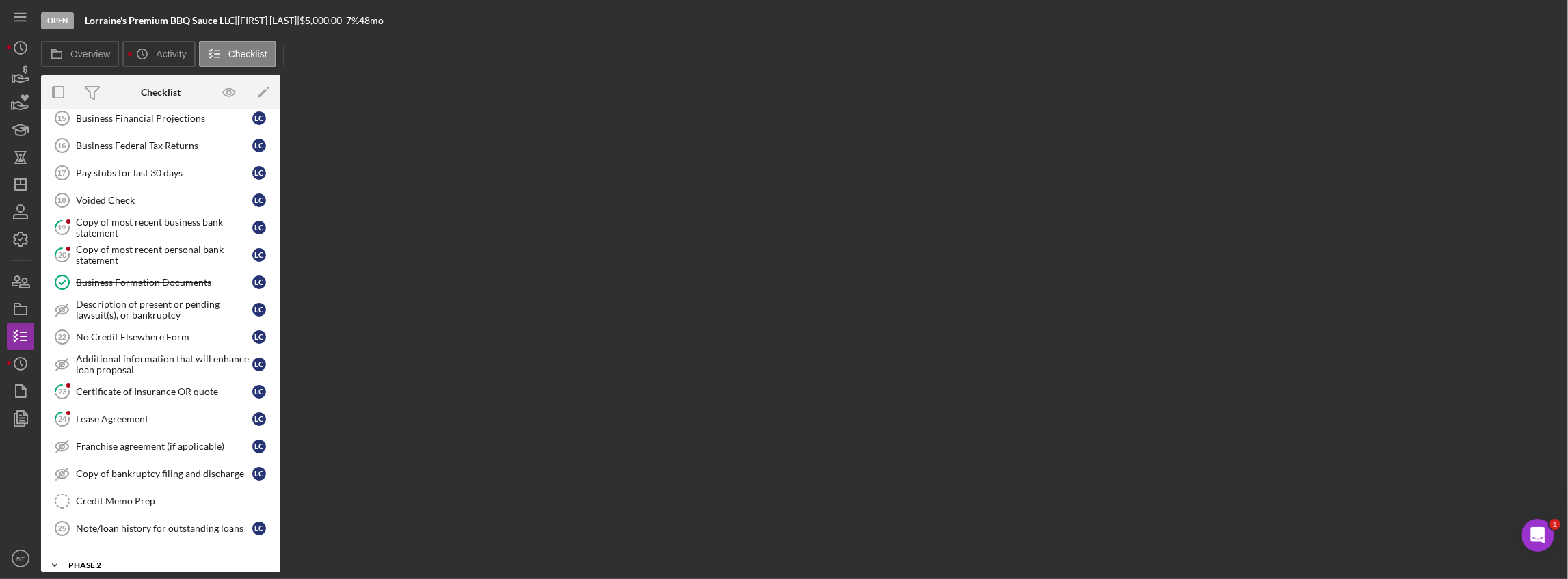 click on "Icon/Expander Phase 2 0 / 12" at bounding box center (161, 565) 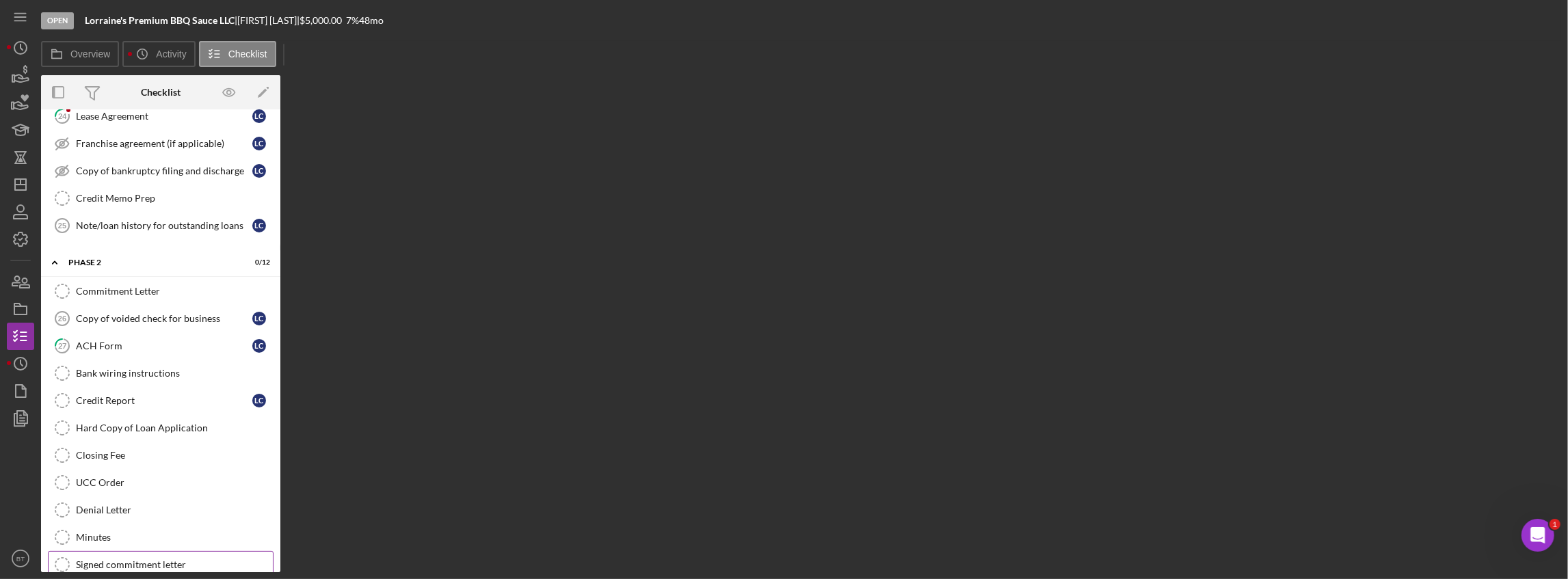 scroll, scrollTop: 768, scrollLeft: 0, axis: vertical 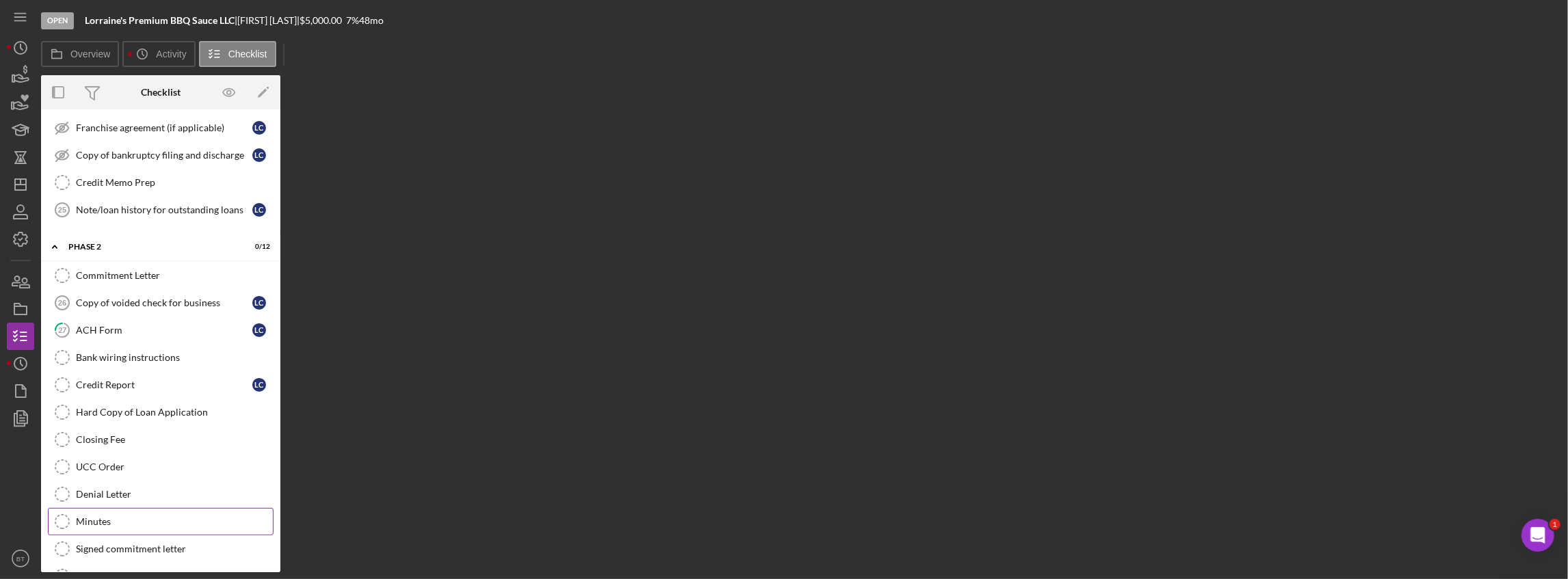 click on "Minutes" at bounding box center (174, 522) 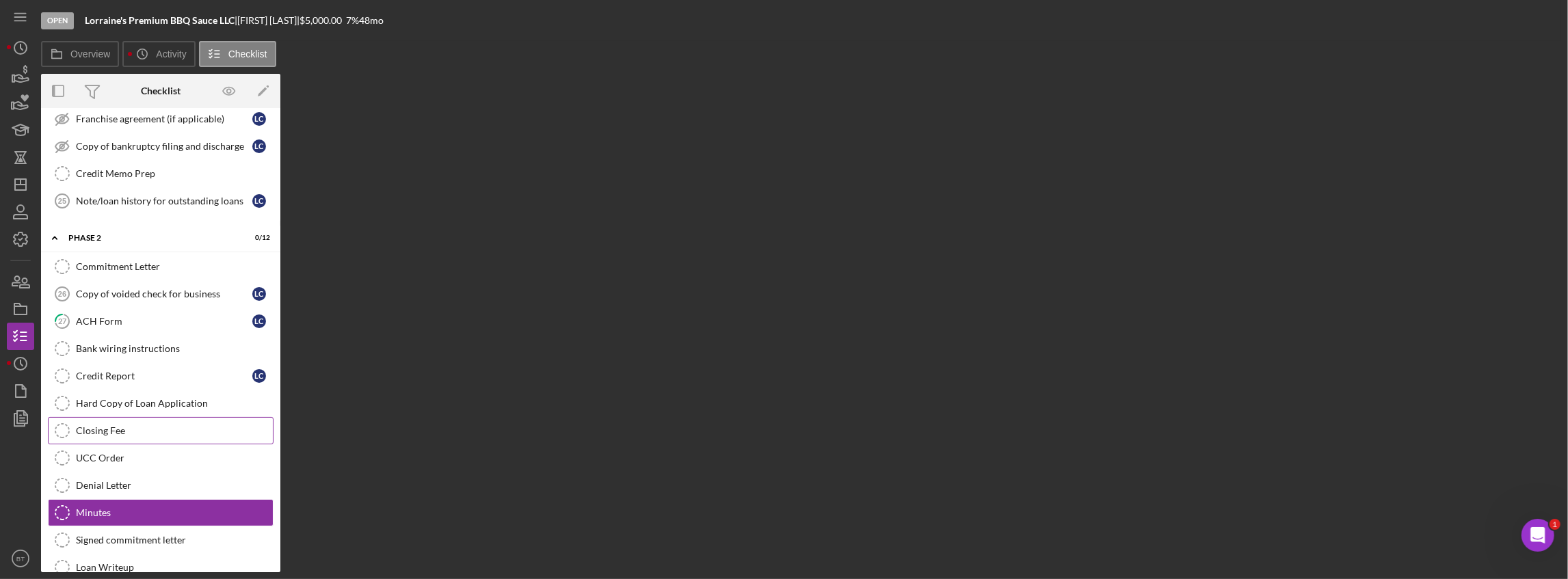 scroll, scrollTop: 778, scrollLeft: 0, axis: vertical 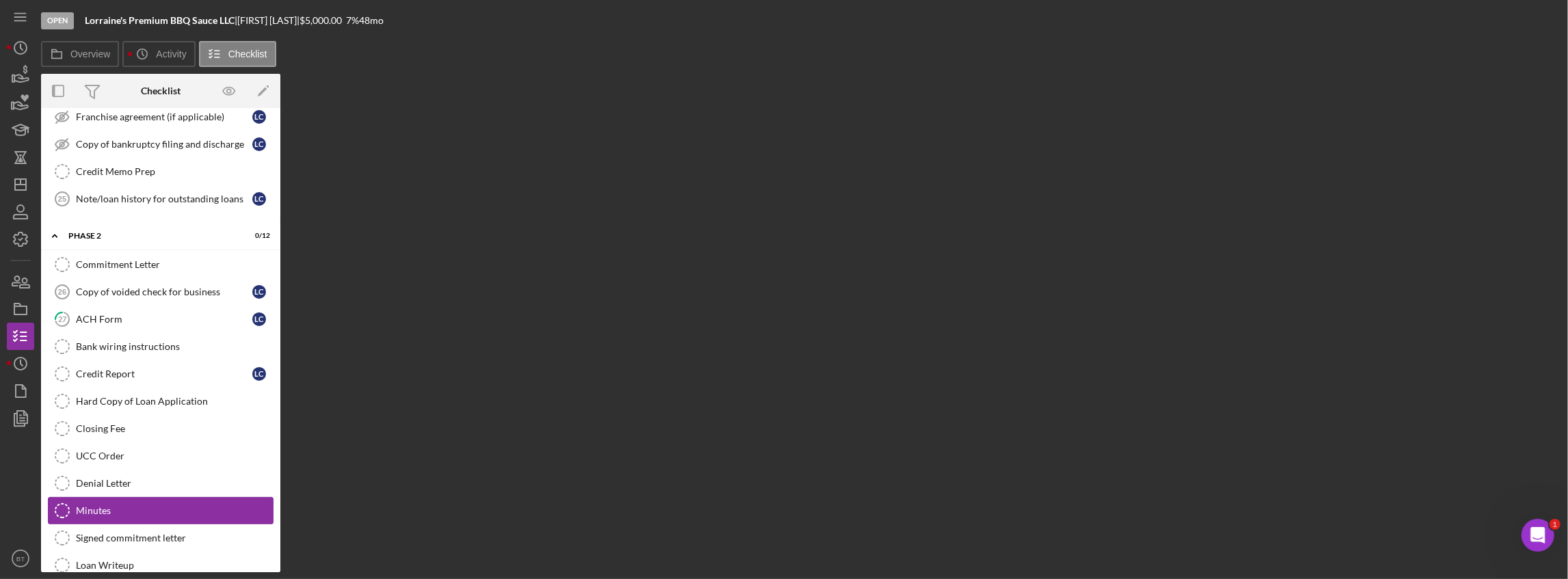 click on "Minutes" at bounding box center [174, 511] 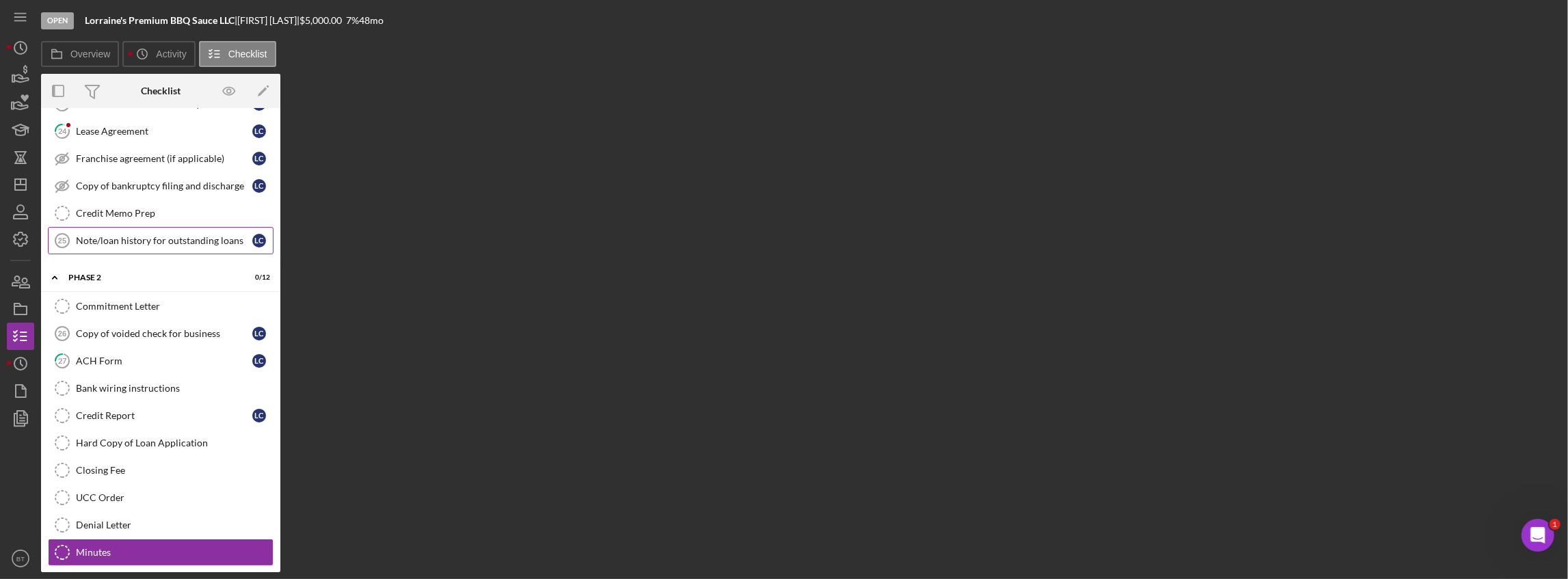 scroll, scrollTop: 778, scrollLeft: 0, axis: vertical 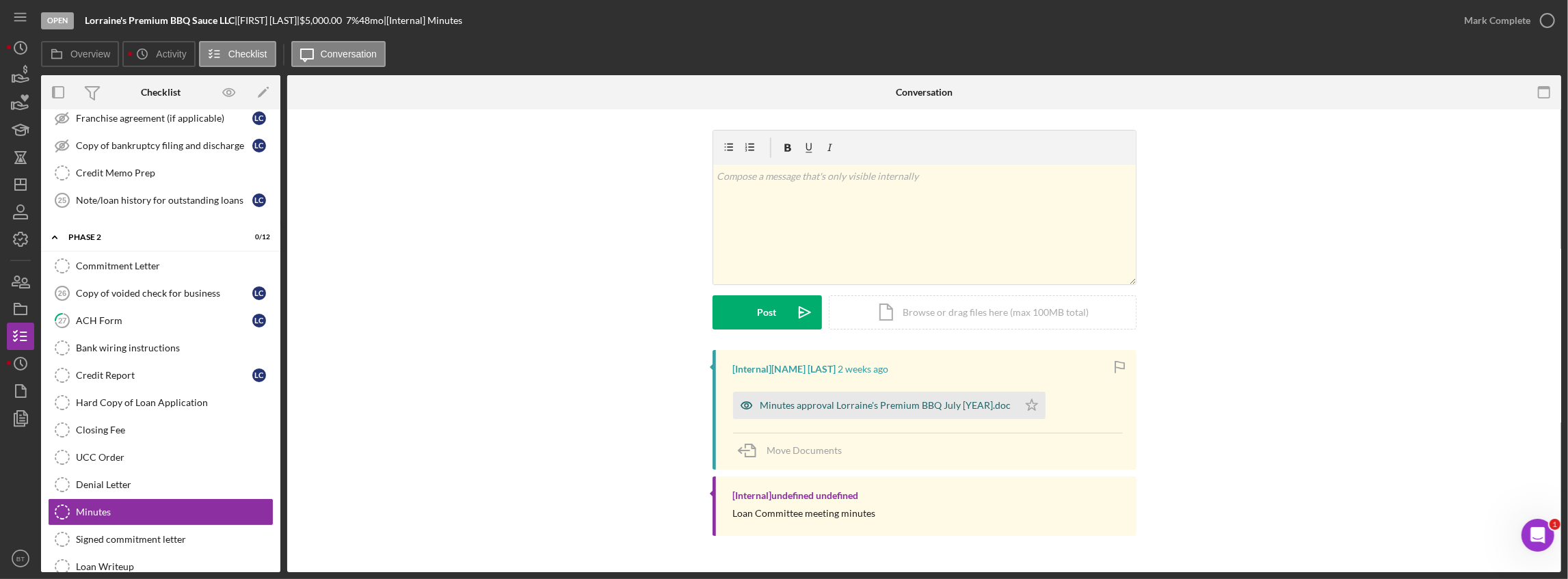 click on "Minutes approval Lorraine's Premium BBQ July [YEAR].doc" at bounding box center [886, 405] 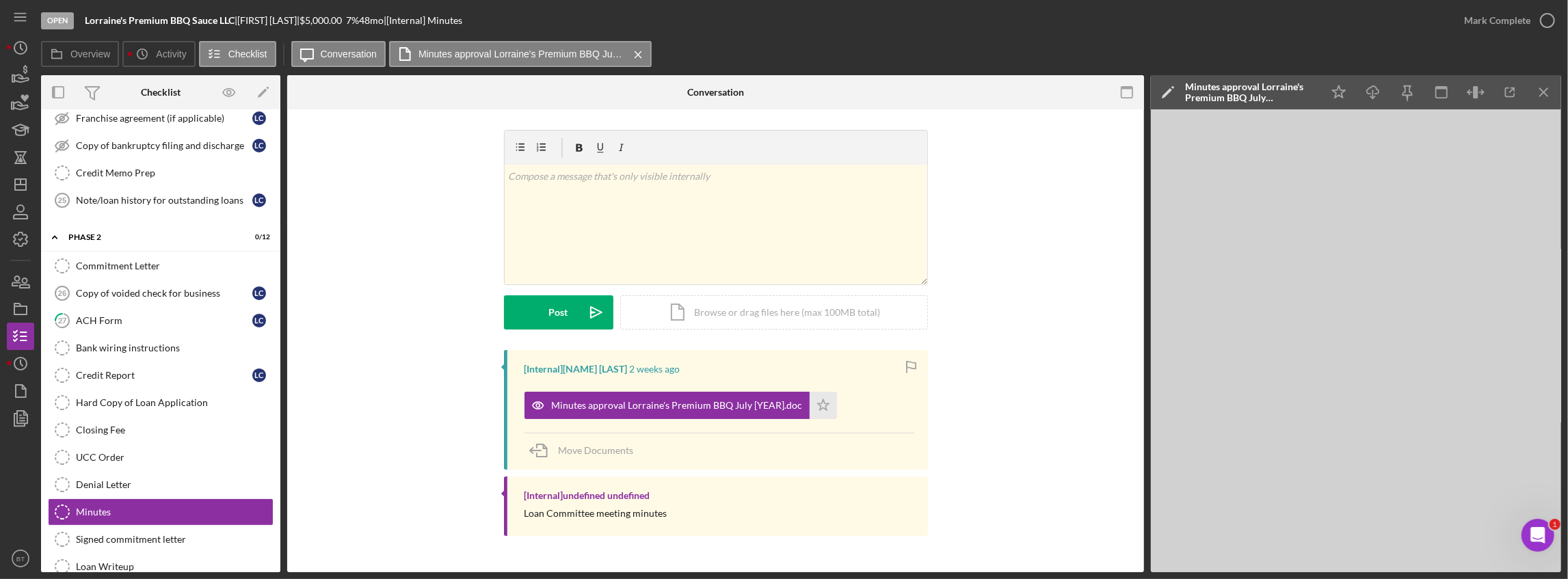 scroll, scrollTop: 771, scrollLeft: 0, axis: vertical 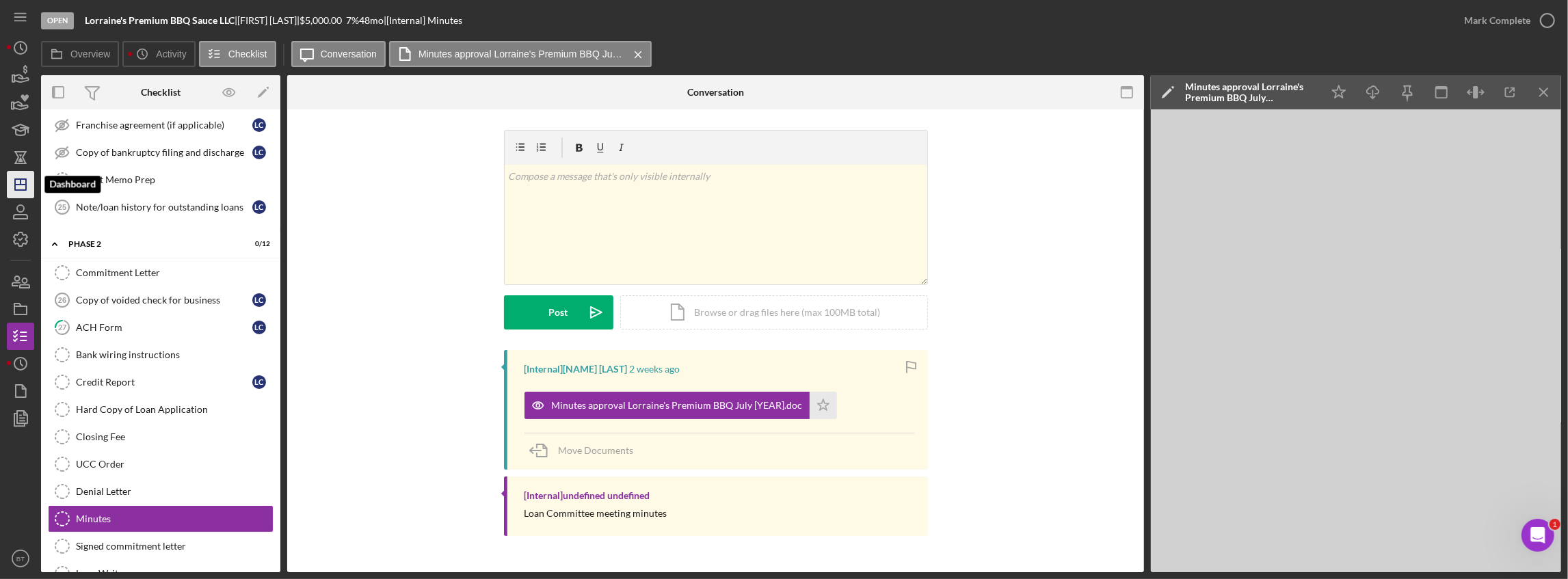 click on "Icon/Dashboard" 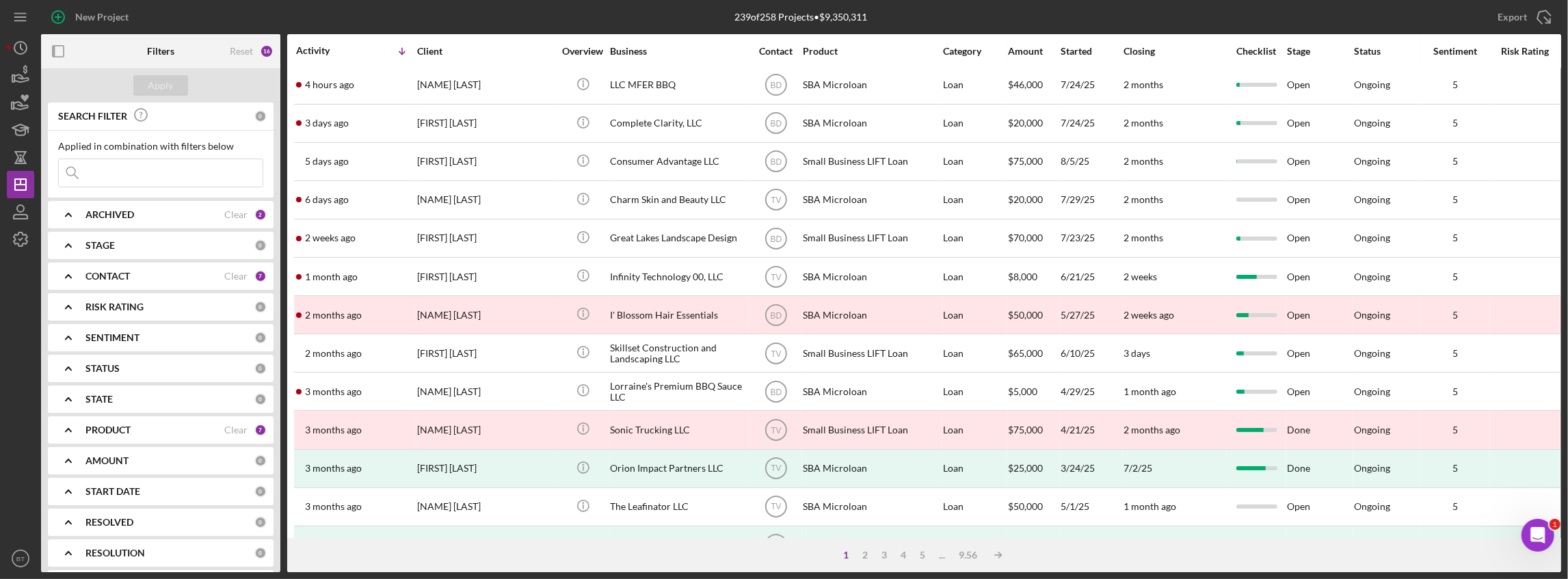 scroll, scrollTop: 0, scrollLeft: 0, axis: both 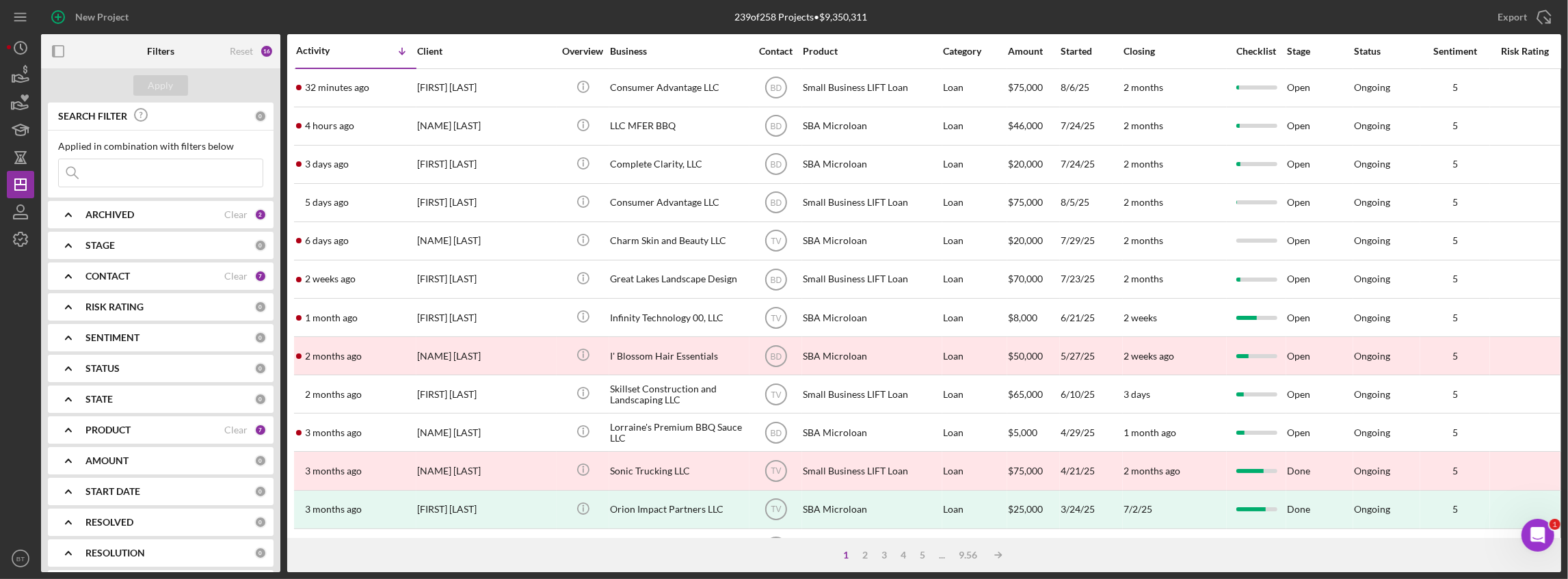 click on "PRODUCT" at bounding box center (155, 430) 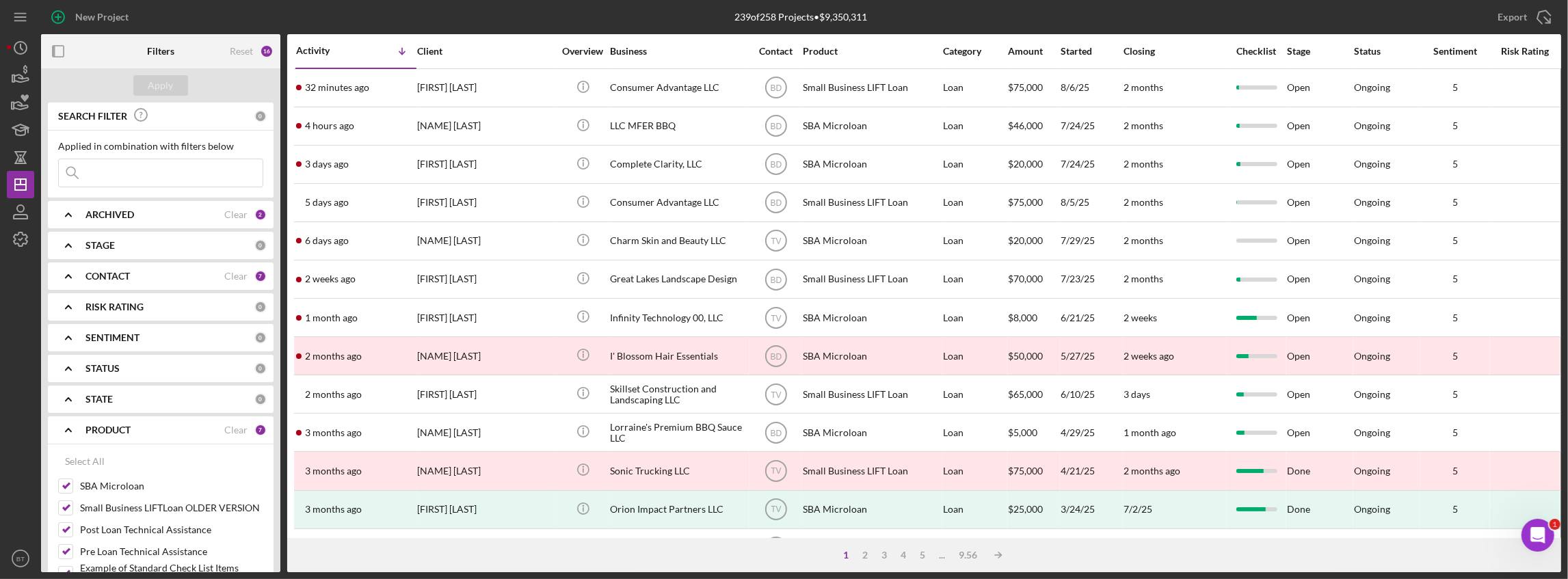 click on "PRODUCT" at bounding box center (155, 430) 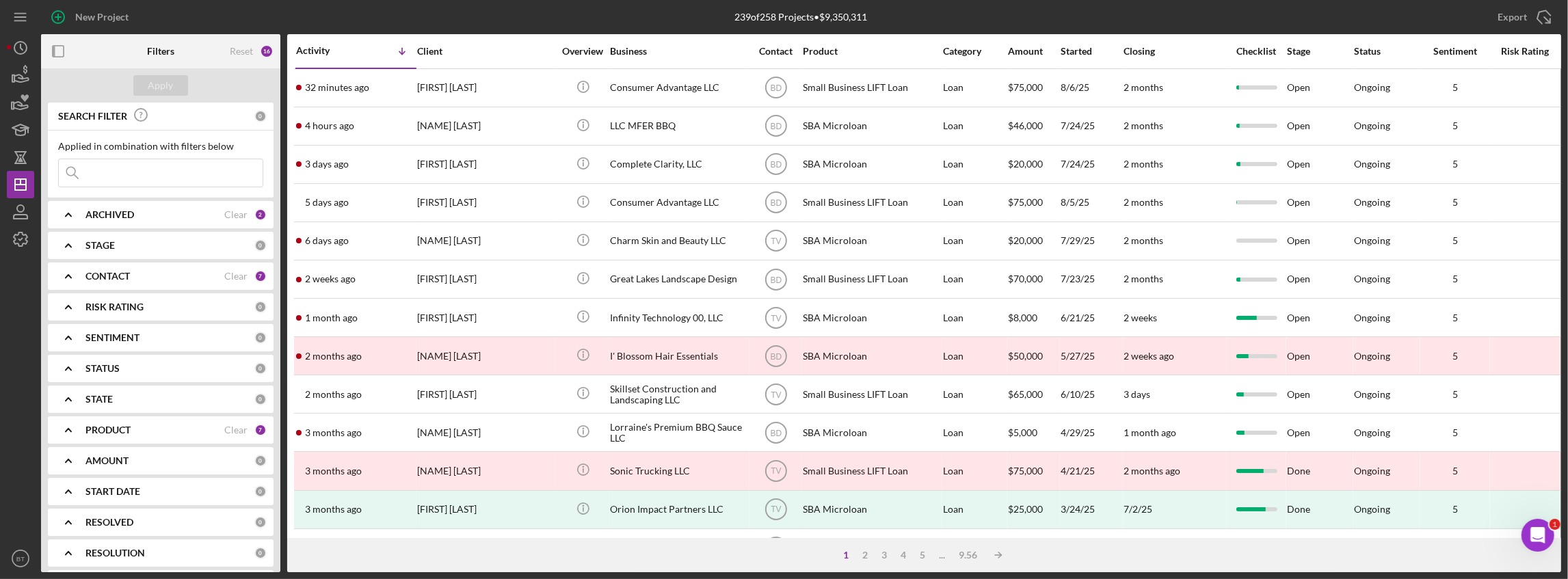 click on "CONTACT   Clear 7" at bounding box center (176, 276) 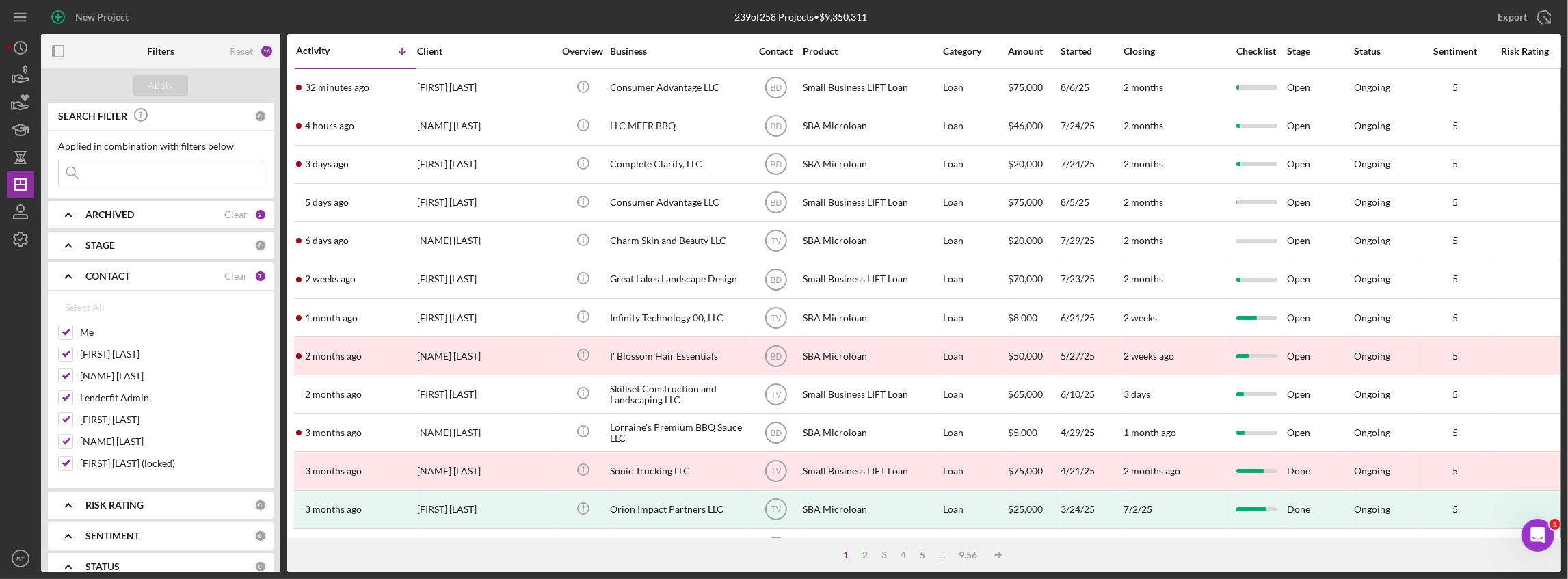 click on "CONTACT   Clear 7" at bounding box center (176, 276) 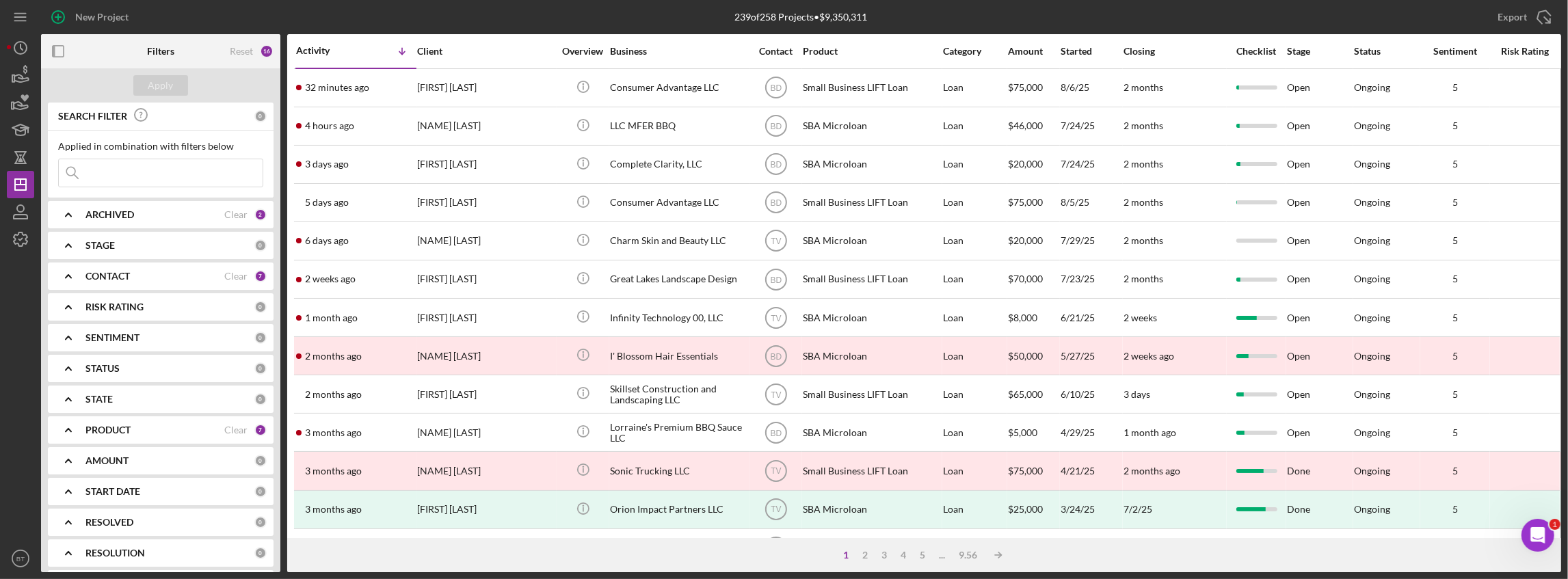 click on "ARCHIVED" at bounding box center [109, 215] 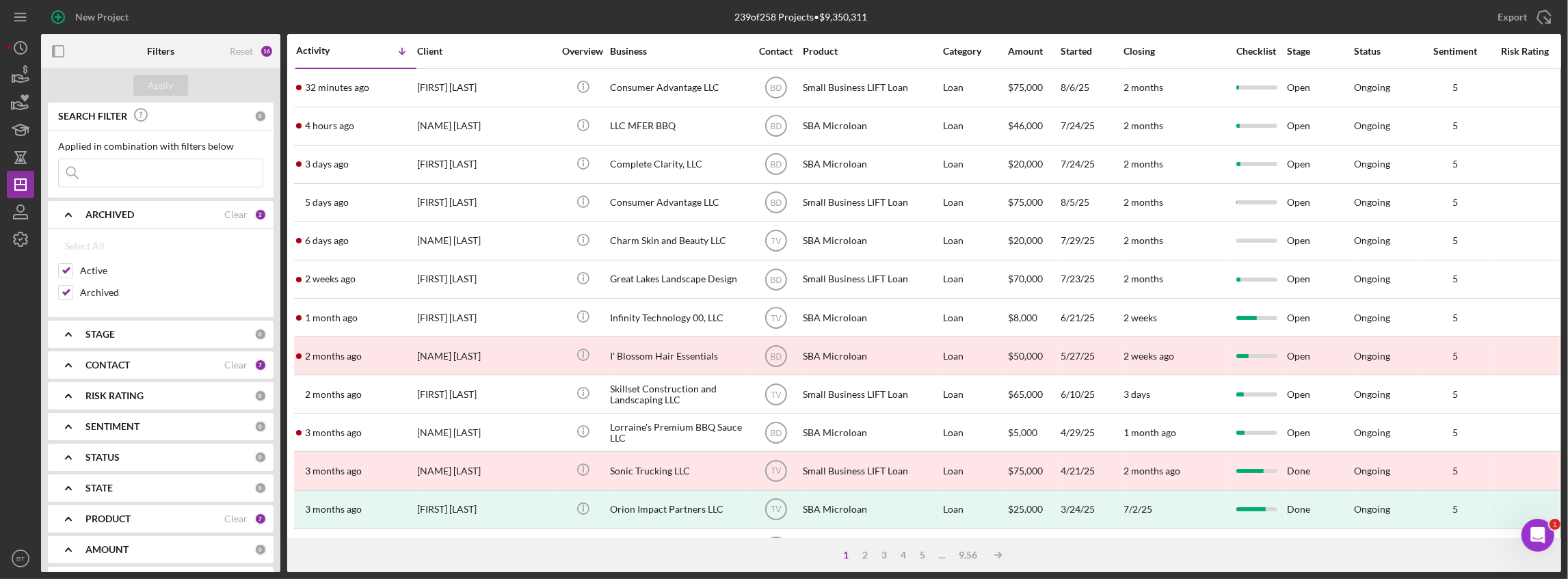 click on "ARCHIVED" at bounding box center (109, 215) 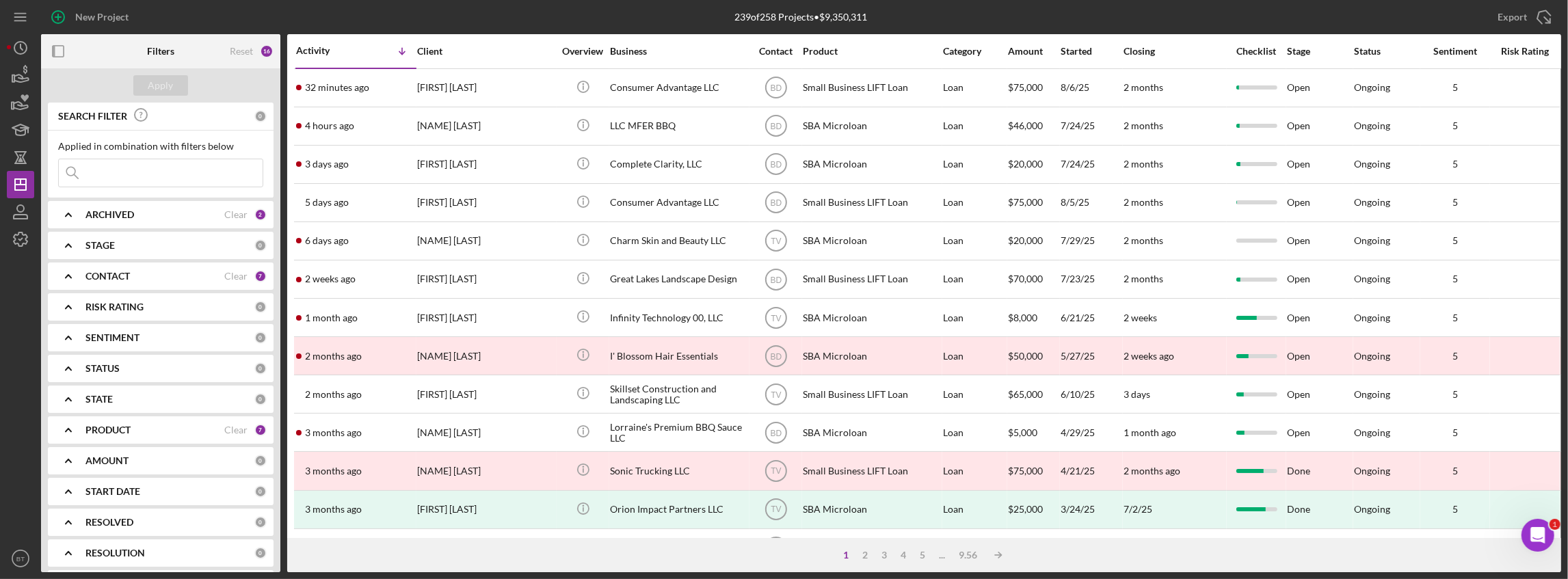 click on "Activity" at bounding box center (326, 51) 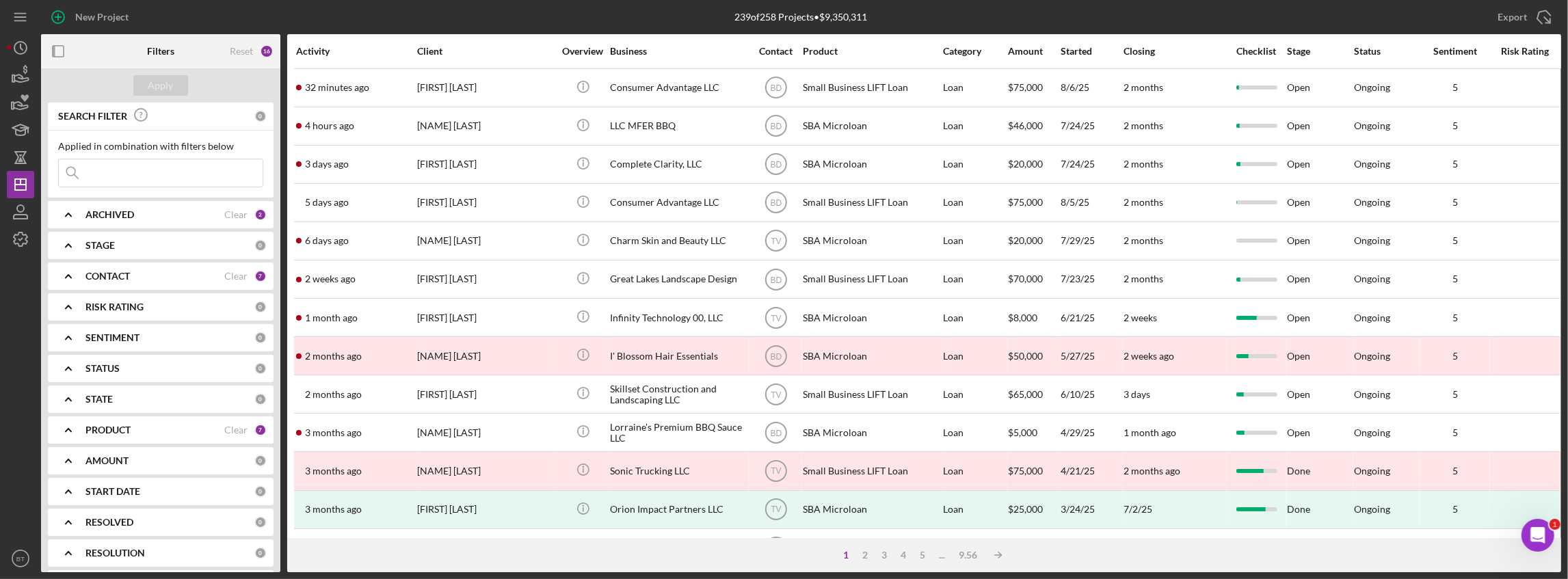 click on "Activity" at bounding box center [356, 51] 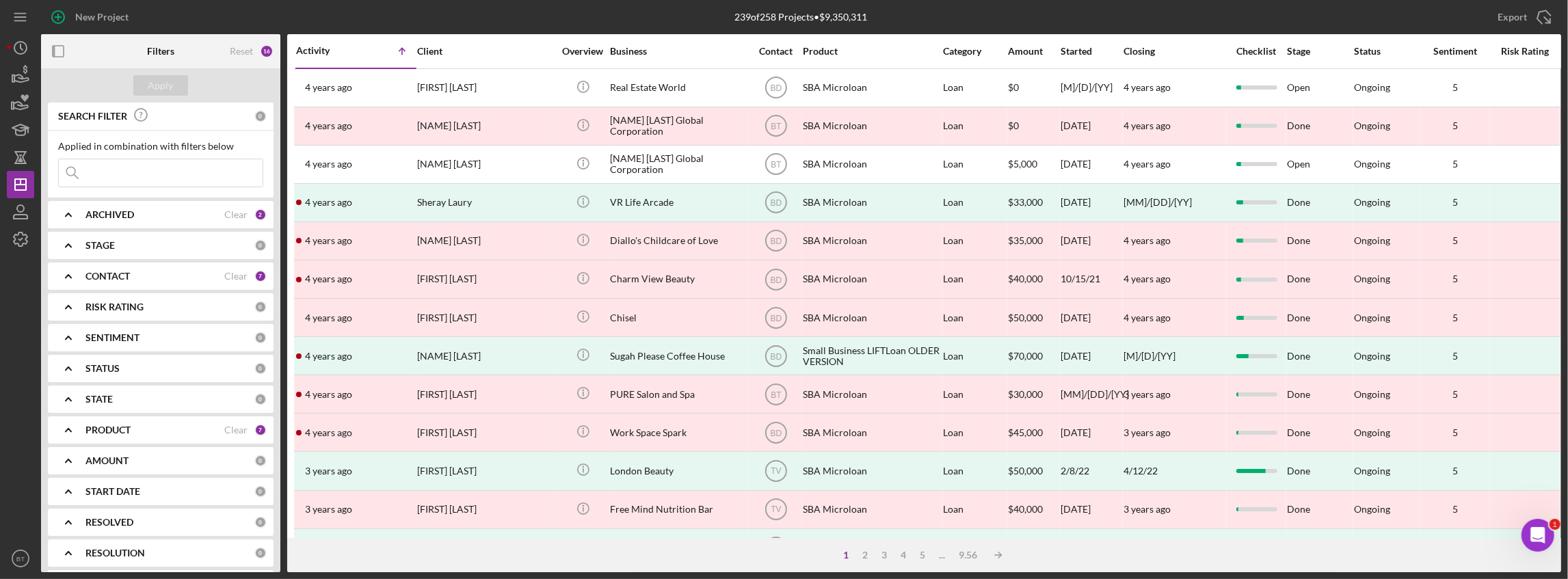 click on "Activity" at bounding box center [326, 51] 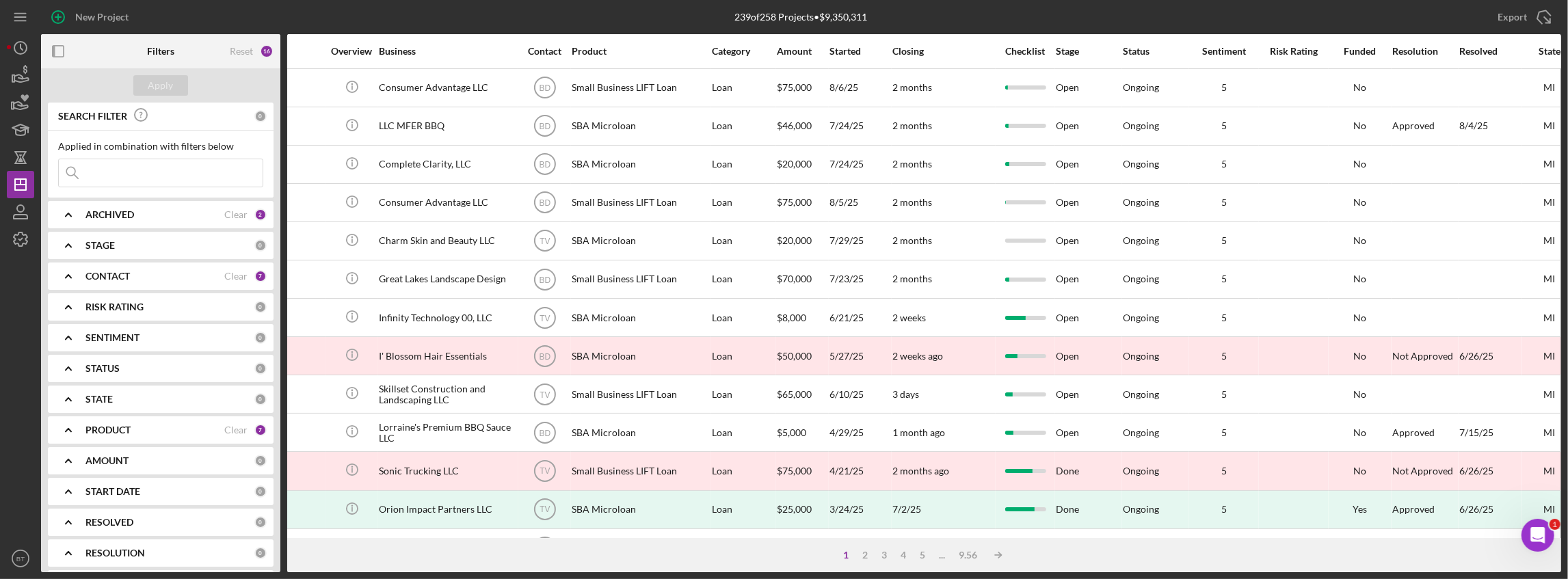 scroll, scrollTop: 0, scrollLeft: 0, axis: both 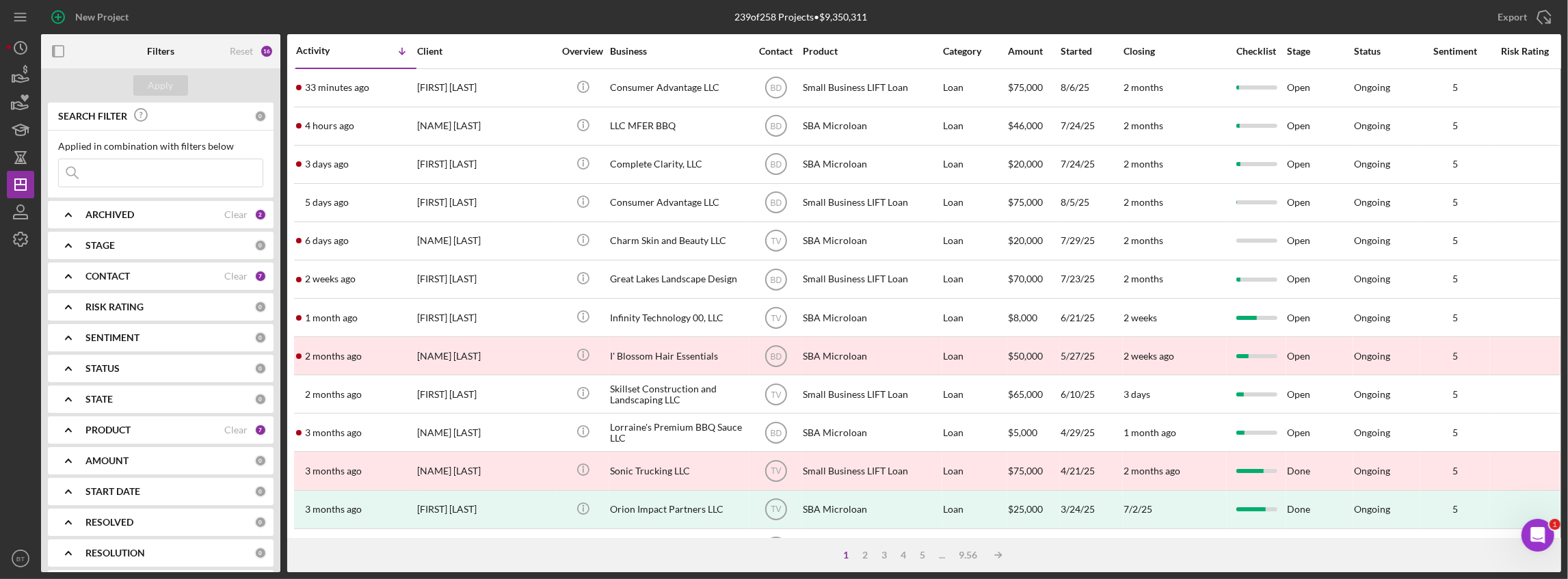 click at bounding box center (161, 173) 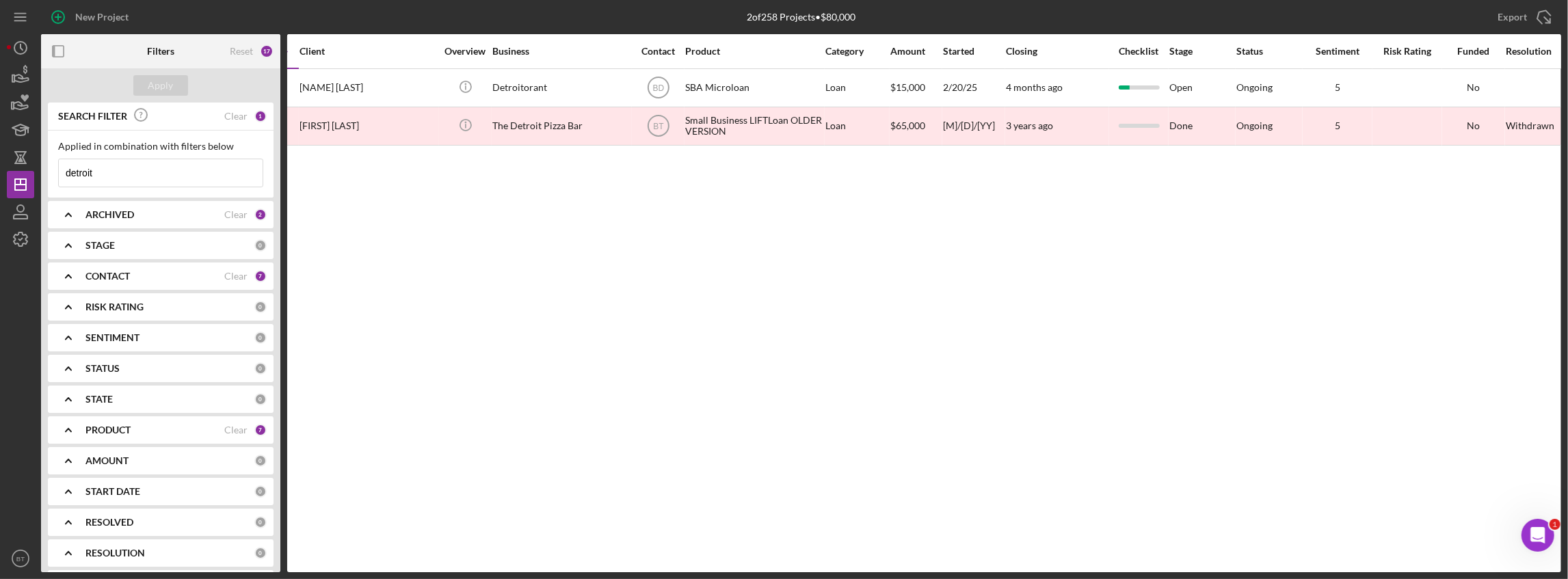 scroll, scrollTop: 0, scrollLeft: 0, axis: both 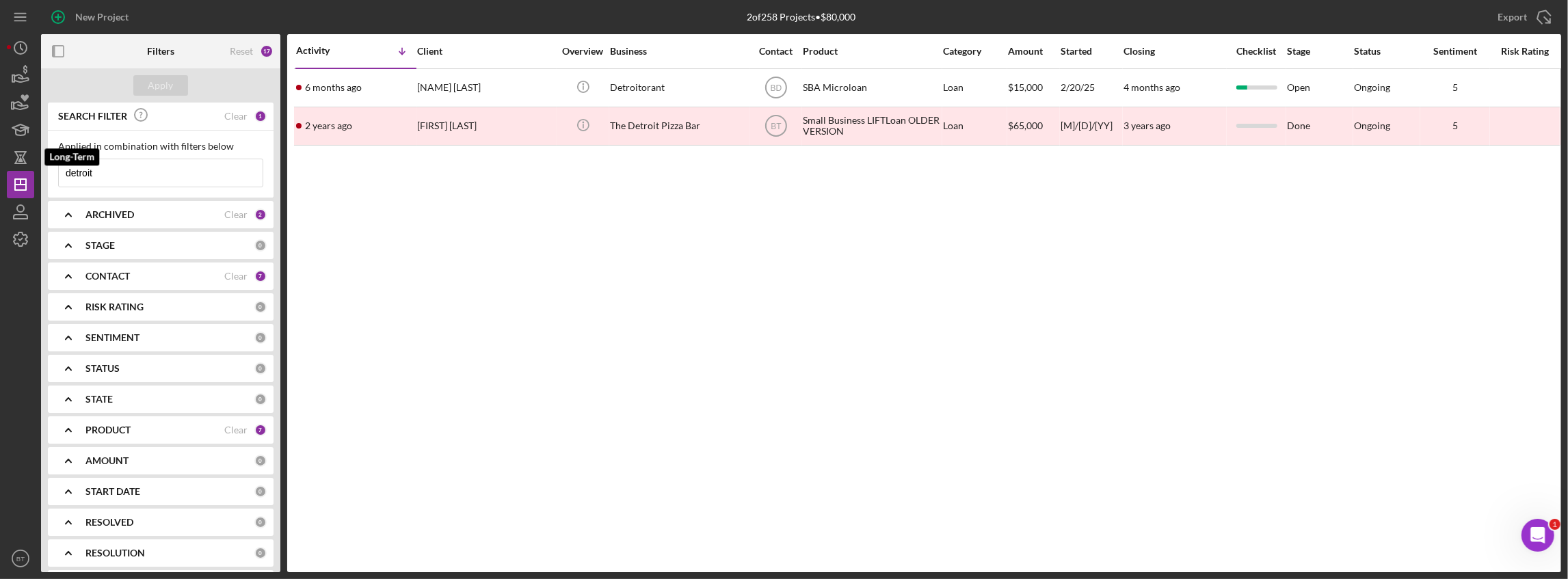 drag, startPoint x: 99, startPoint y: 167, endPoint x: -122, endPoint y: 147, distance: 221.90313 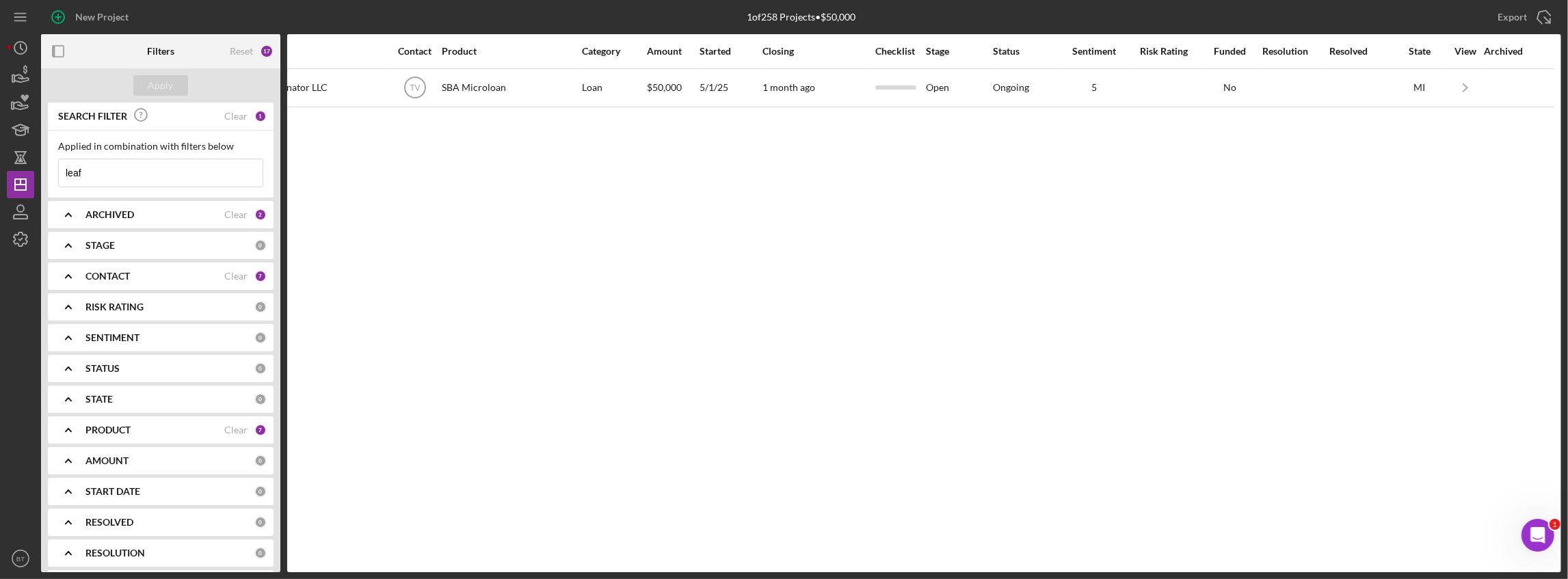 scroll, scrollTop: 0, scrollLeft: 0, axis: both 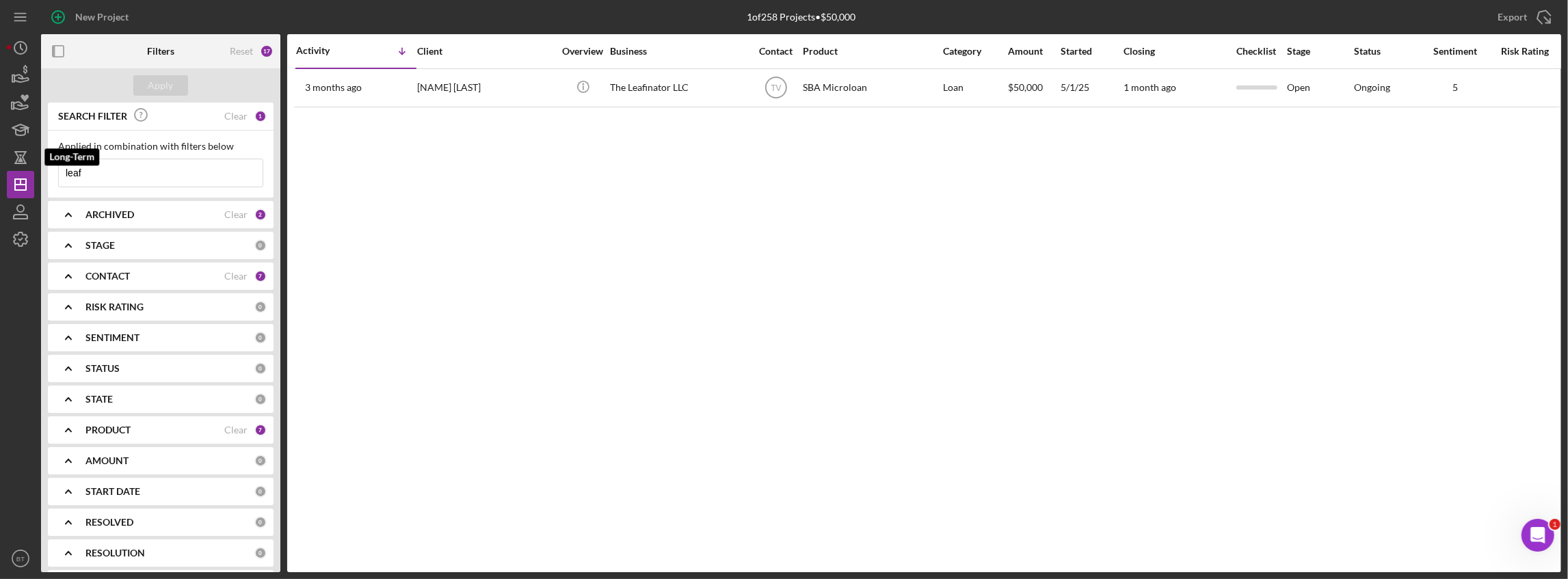 drag, startPoint x: 138, startPoint y: 180, endPoint x: -18, endPoint y: 161, distance: 157.15279 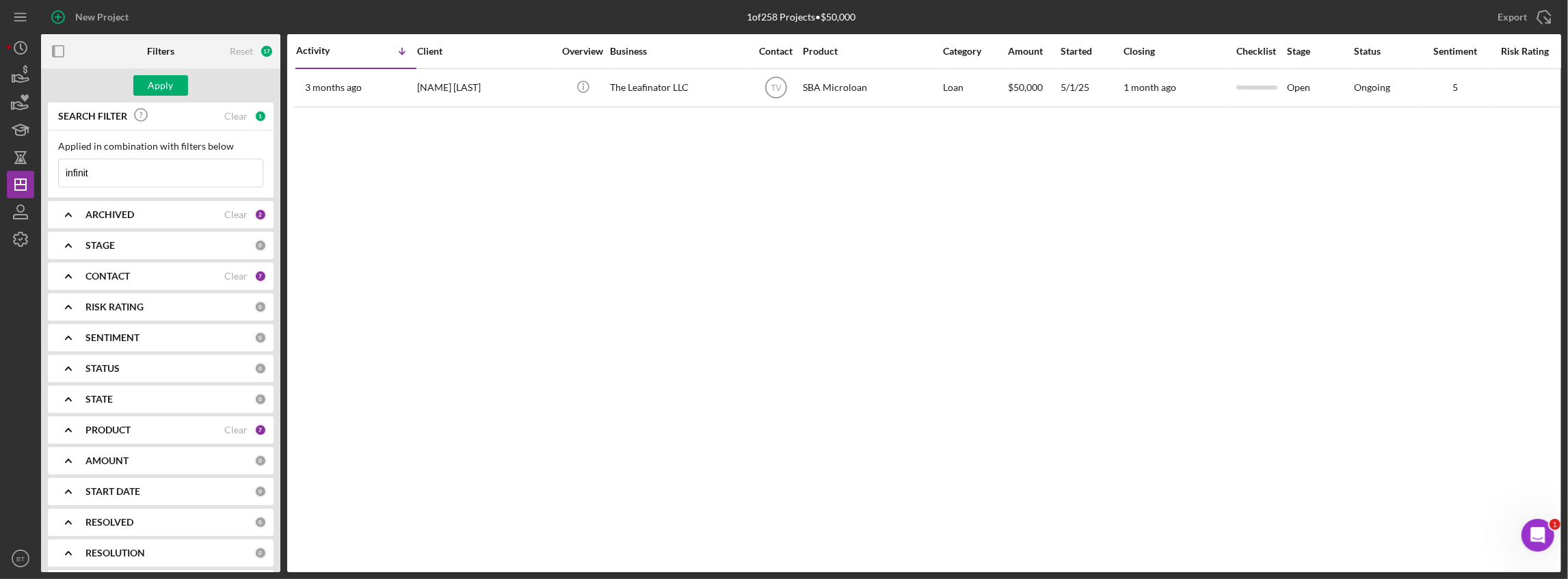 type on "infinity" 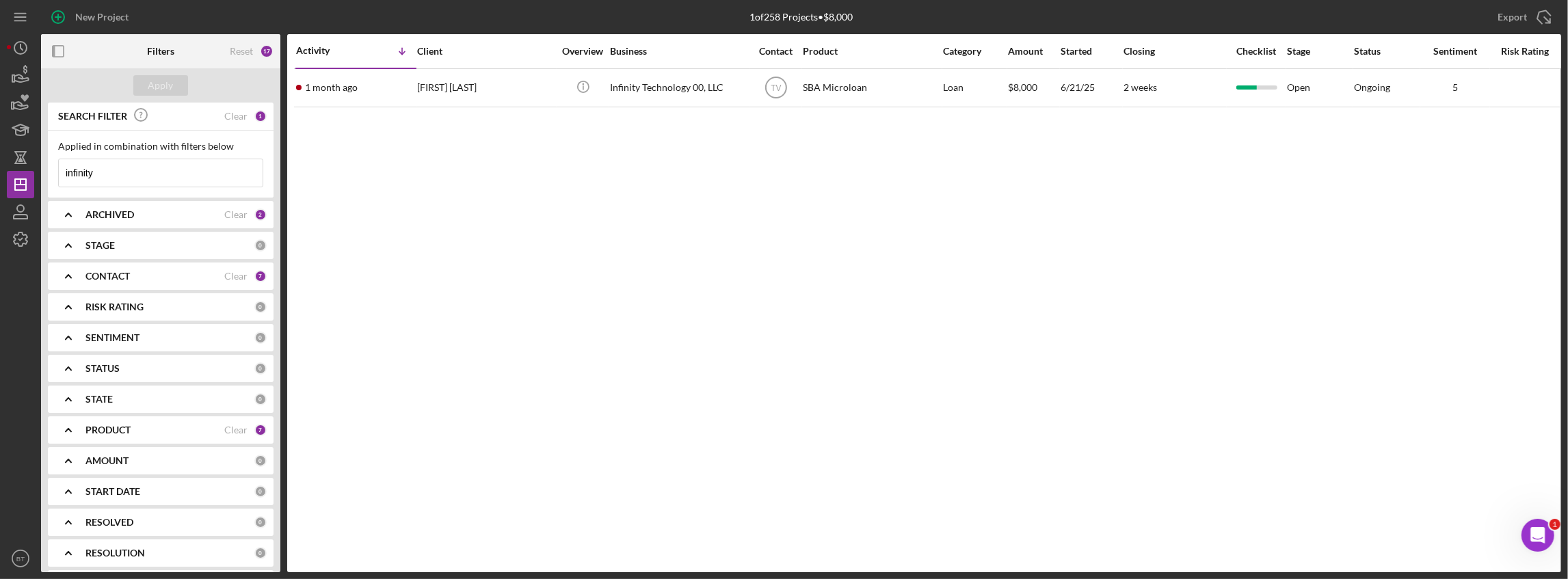 drag, startPoint x: 159, startPoint y: 180, endPoint x: -25, endPoint y: 170, distance: 184.27154 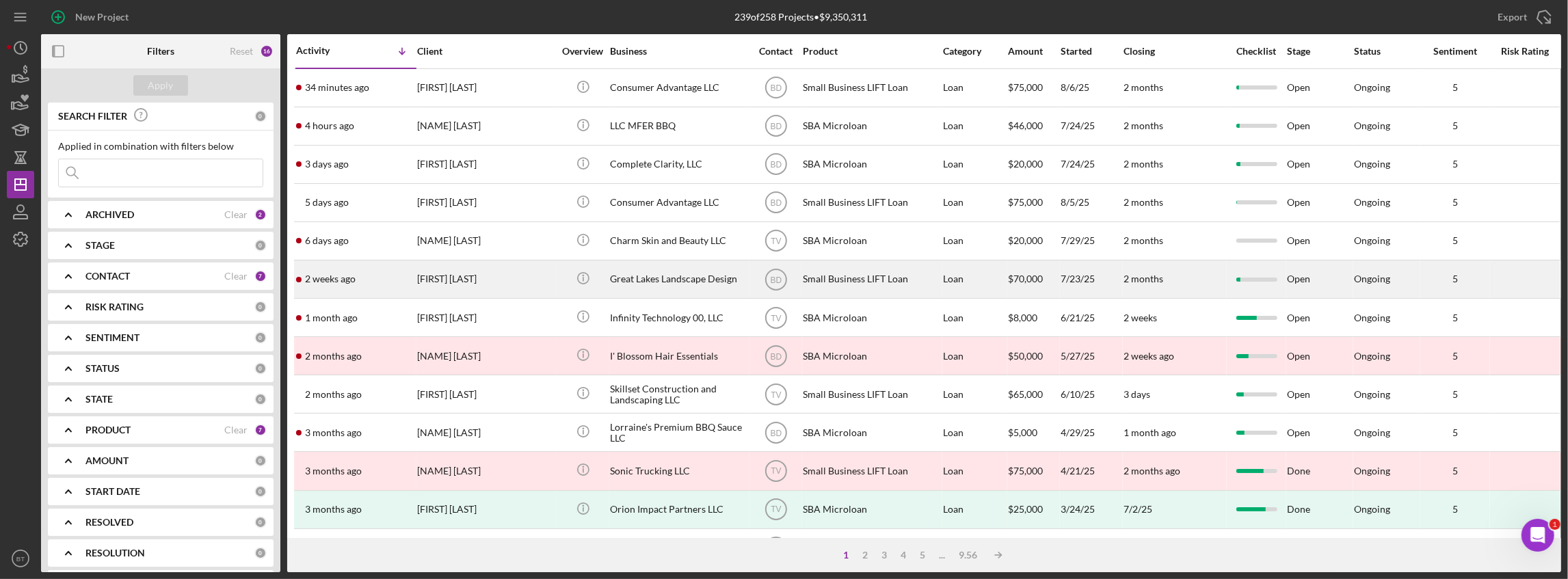 scroll, scrollTop: 45, scrollLeft: 0, axis: vertical 